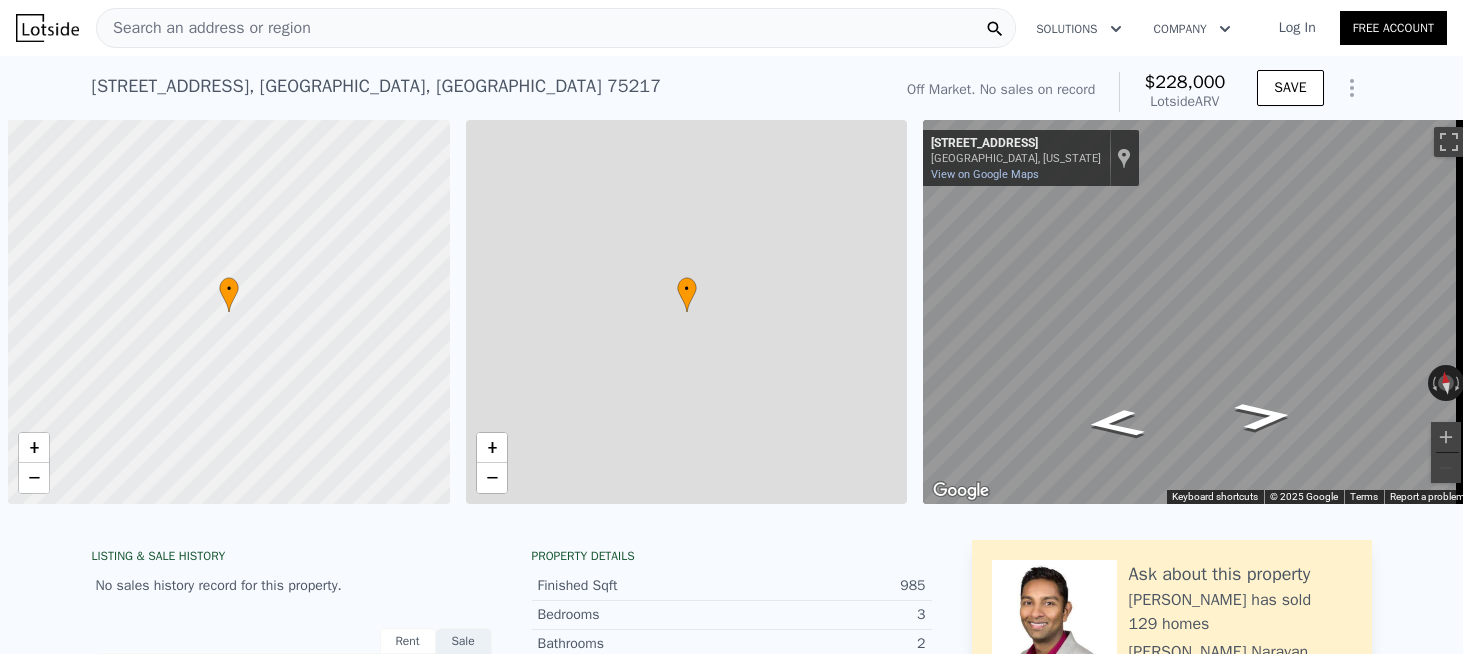 scroll, scrollTop: 0, scrollLeft: 0, axis: both 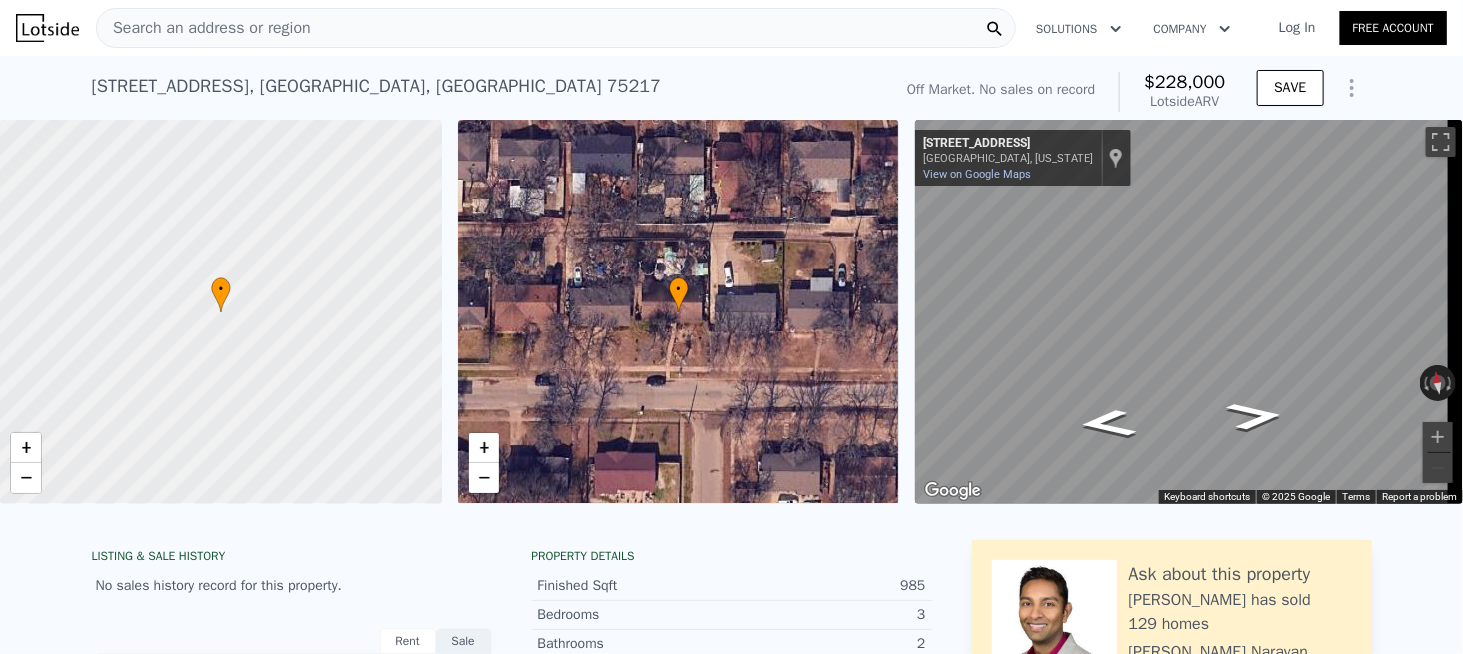 click on "Search an address or region" at bounding box center (204, 28) 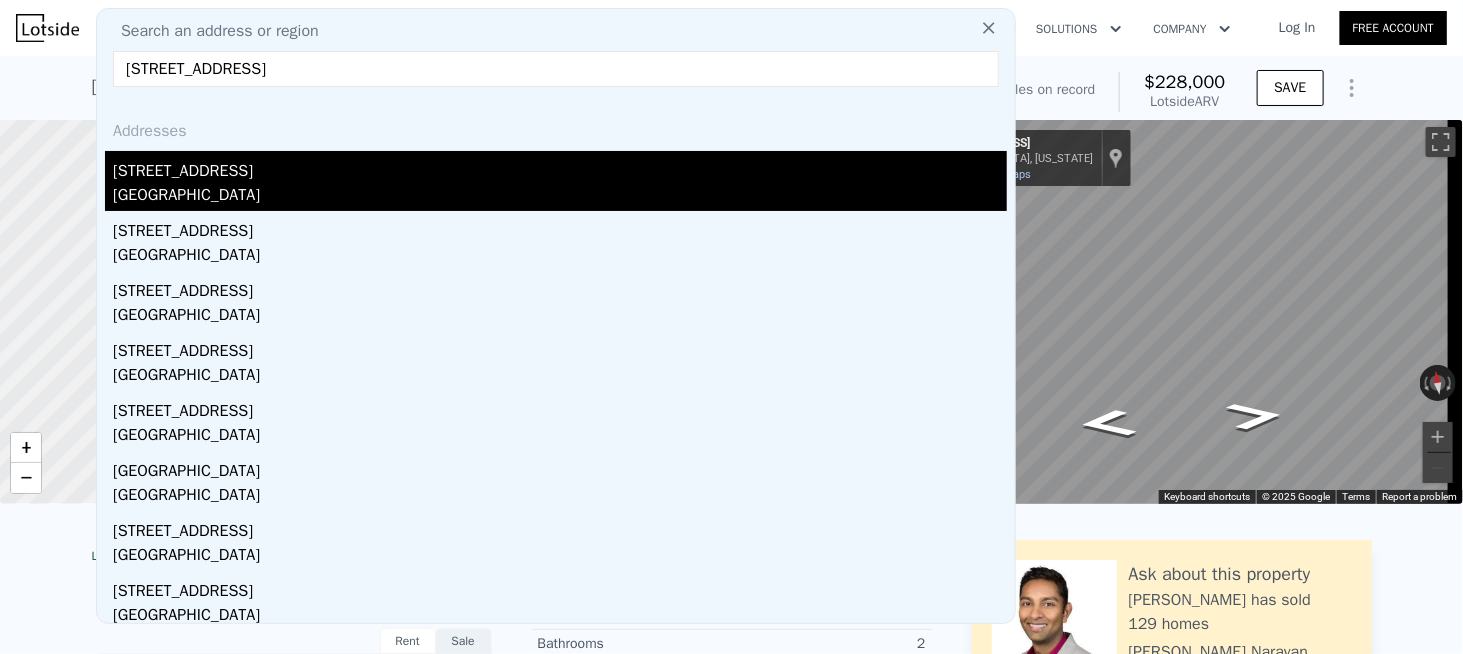 type on "[STREET_ADDRESS]" 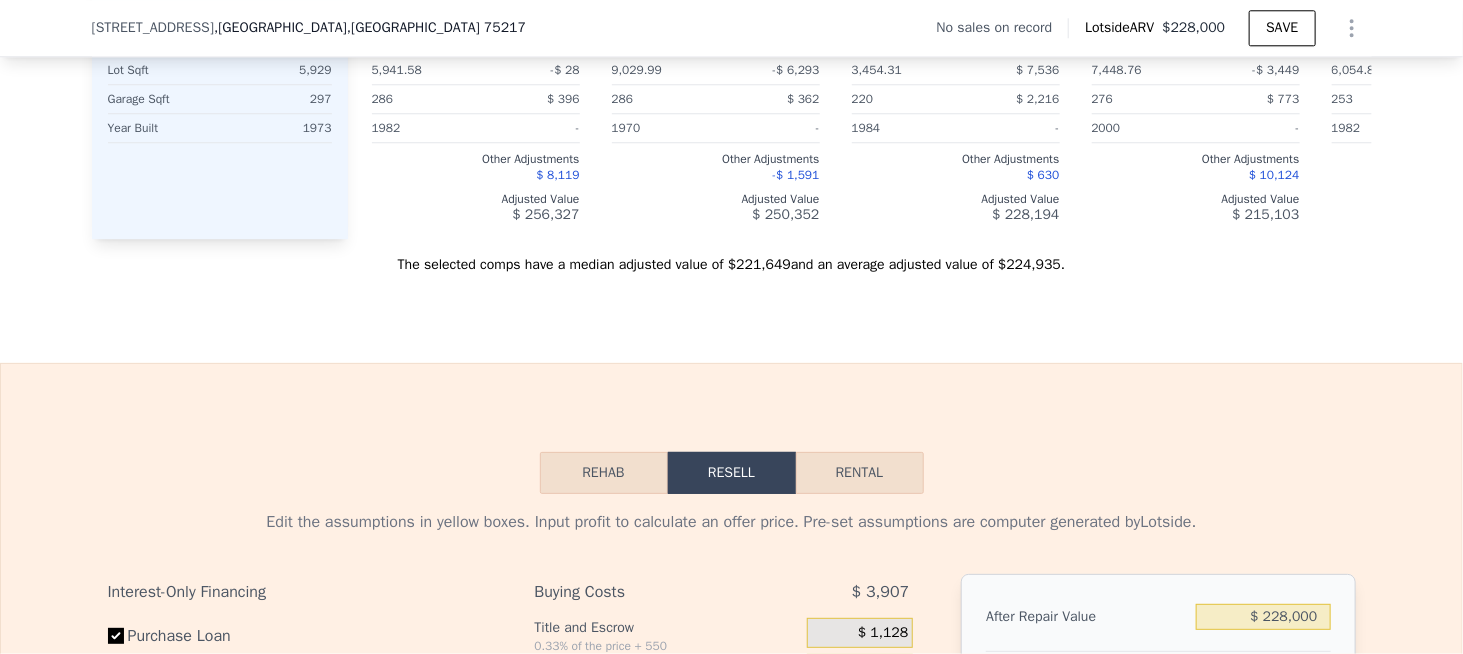 scroll, scrollTop: 2392, scrollLeft: 0, axis: vertical 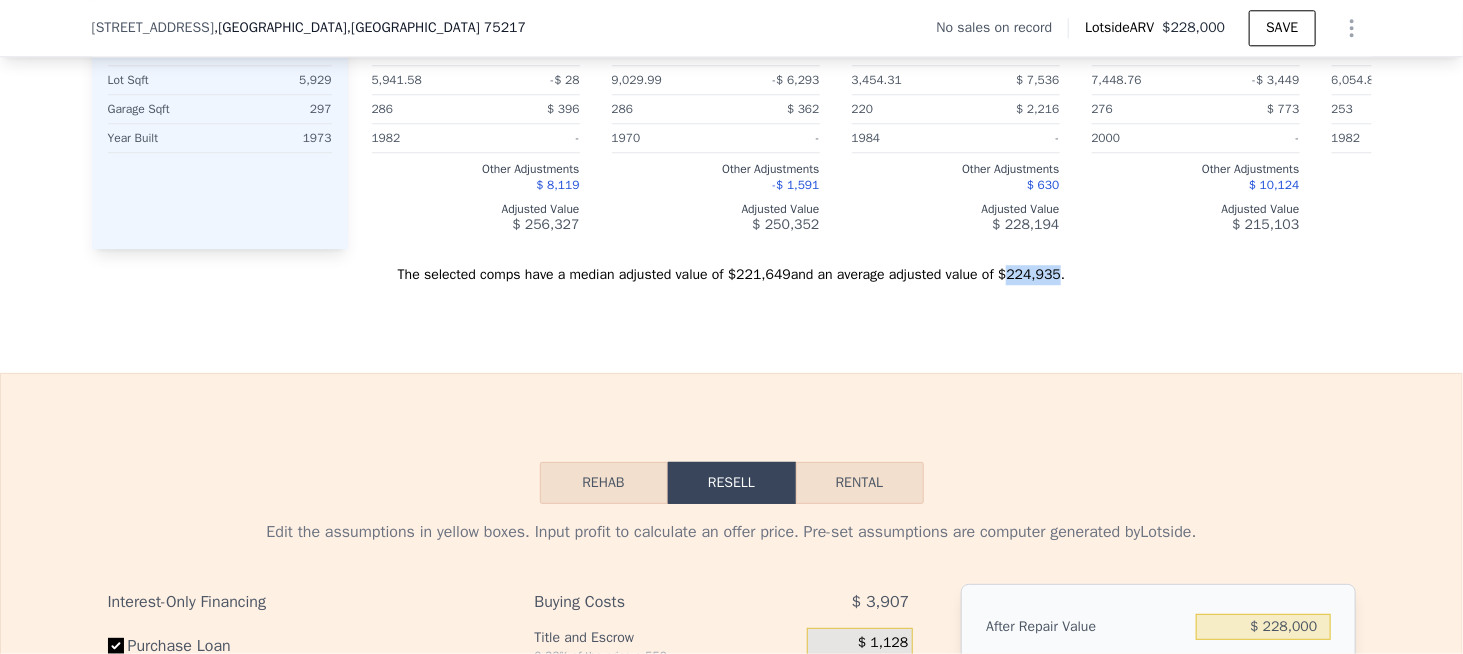 drag, startPoint x: 988, startPoint y: 298, endPoint x: 1030, endPoint y: 300, distance: 42.047592 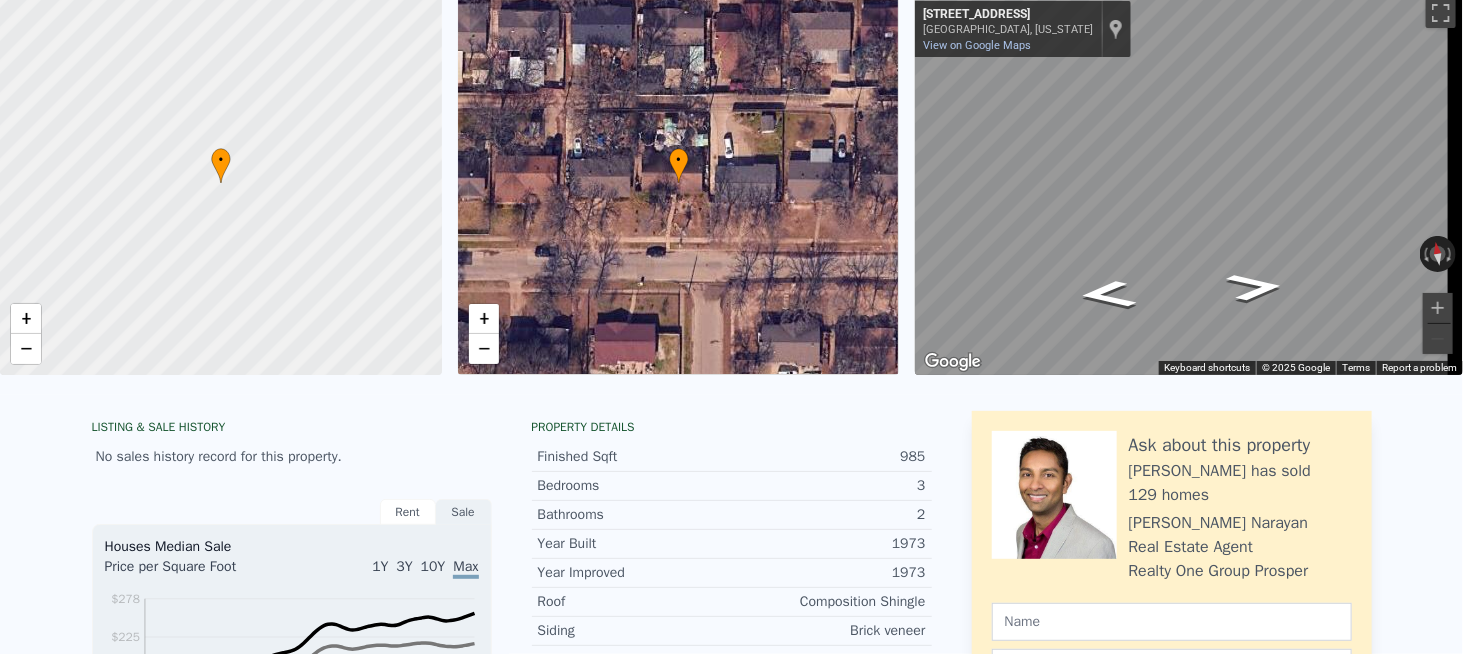 scroll, scrollTop: 0, scrollLeft: 0, axis: both 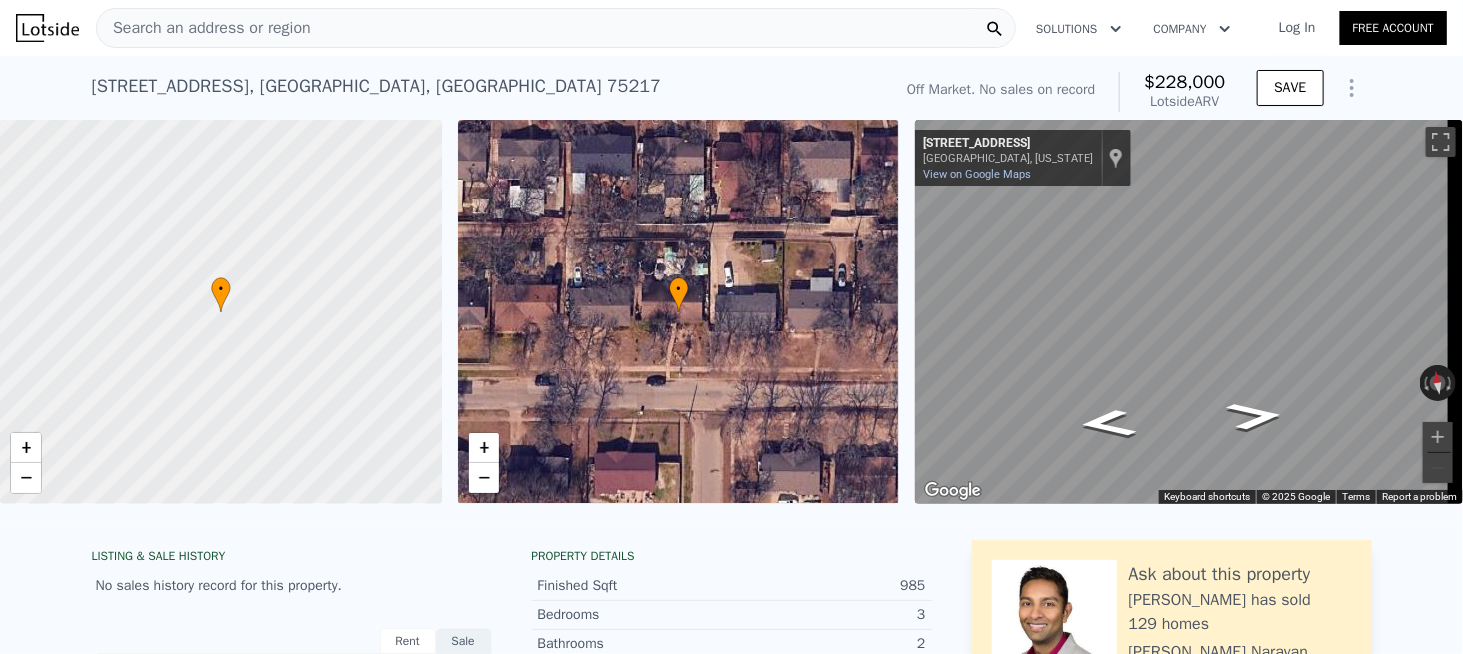 click on "Search an address or region" at bounding box center [204, 28] 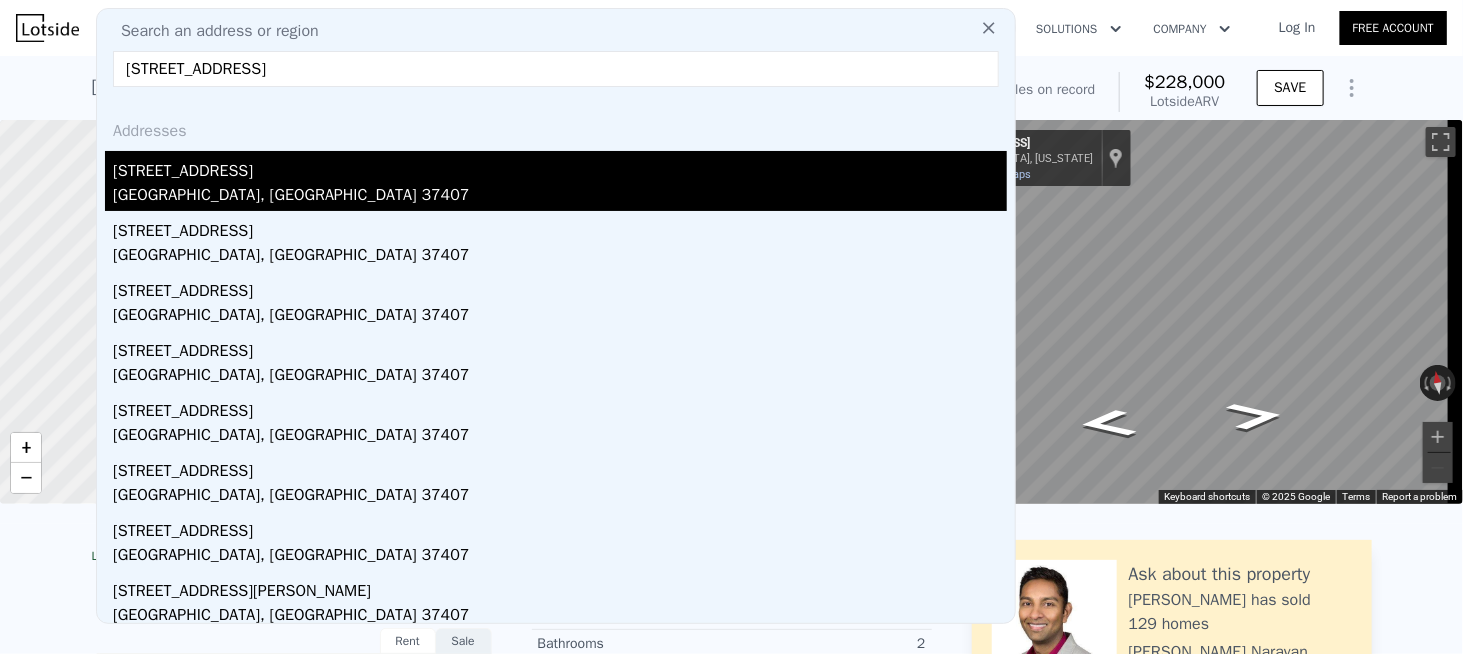 type on "[STREET_ADDRESS]" 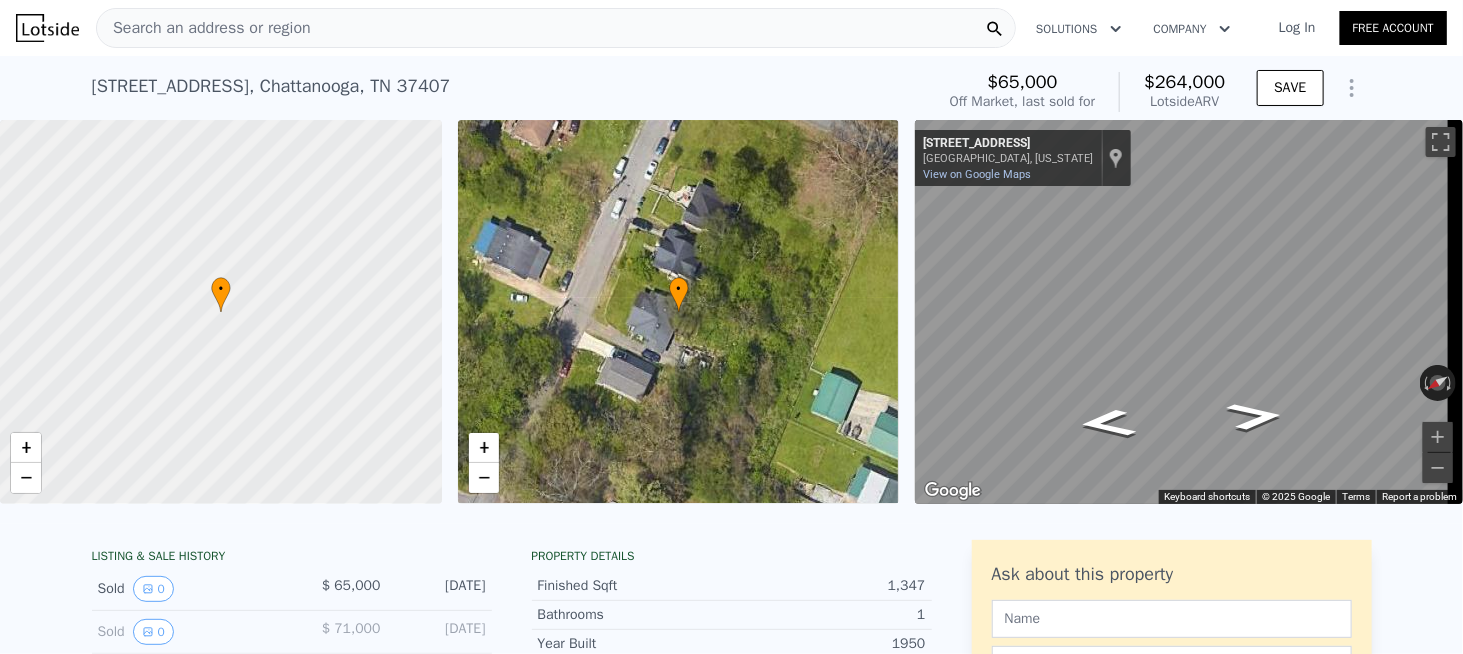 click on "Search an address or region Solutions Company Open main menu Log In Free Account" at bounding box center [731, 28] 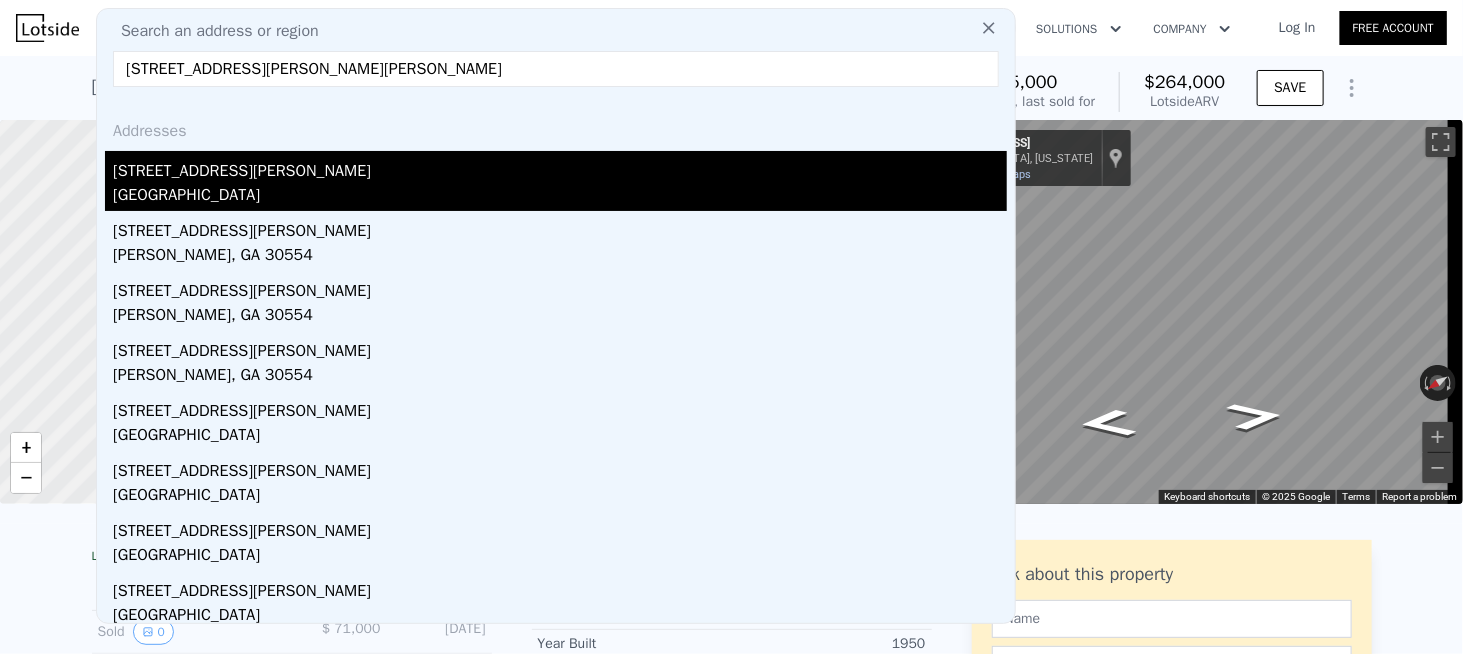 type on "[STREET_ADDRESS][PERSON_NAME][PERSON_NAME]" 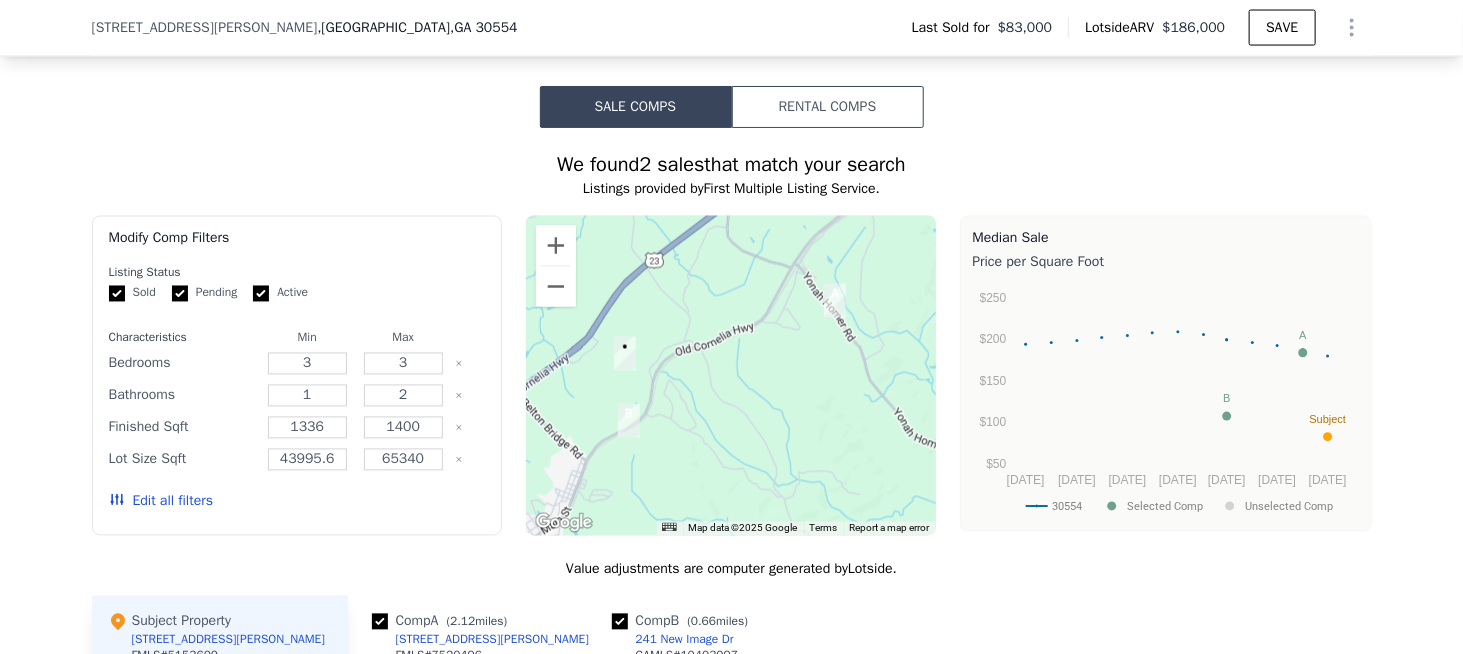 scroll, scrollTop: 1492, scrollLeft: 0, axis: vertical 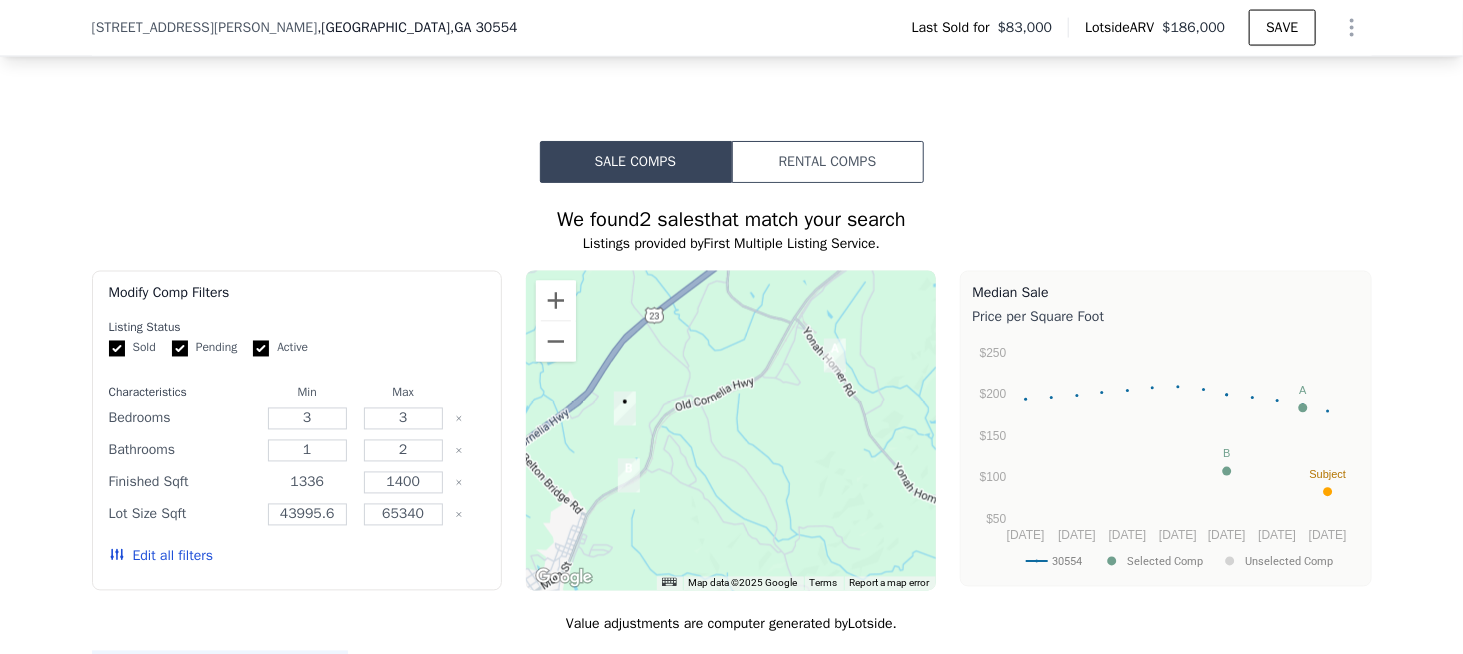 drag, startPoint x: 325, startPoint y: 491, endPoint x: 246, endPoint y: 504, distance: 80.06248 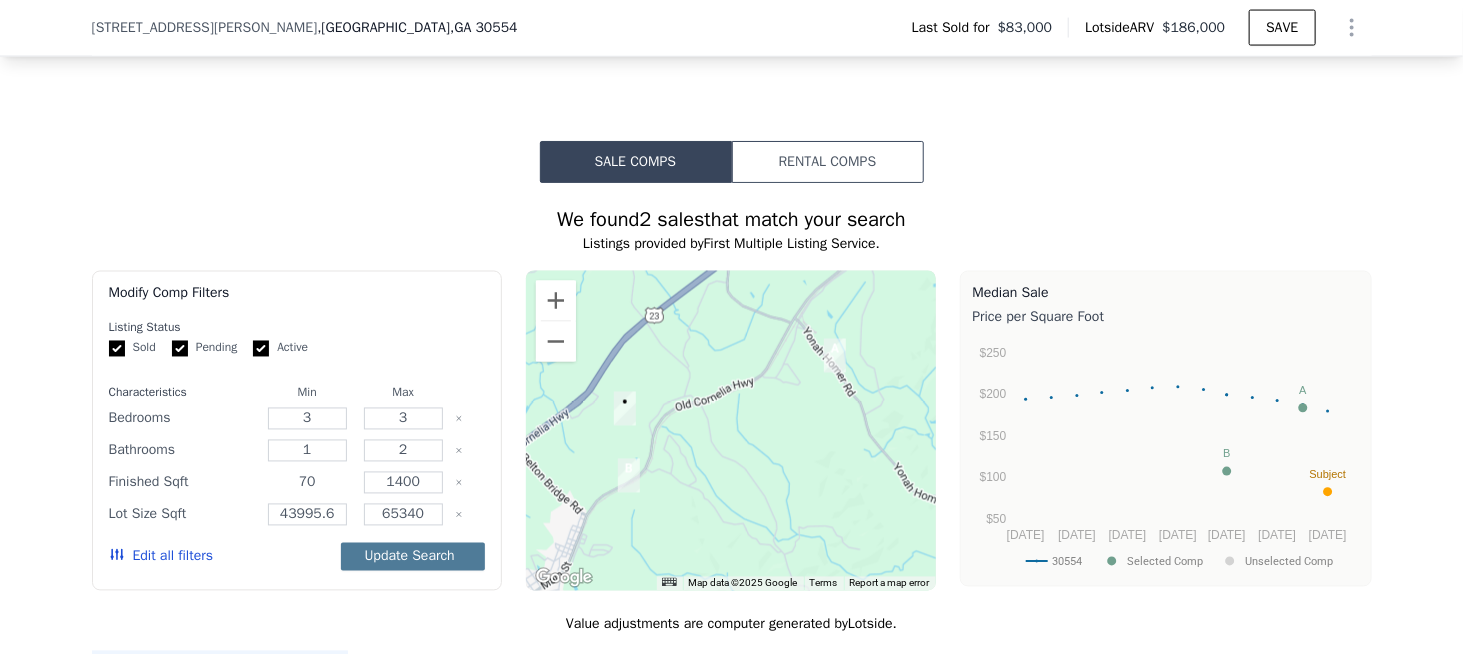 type on "70" 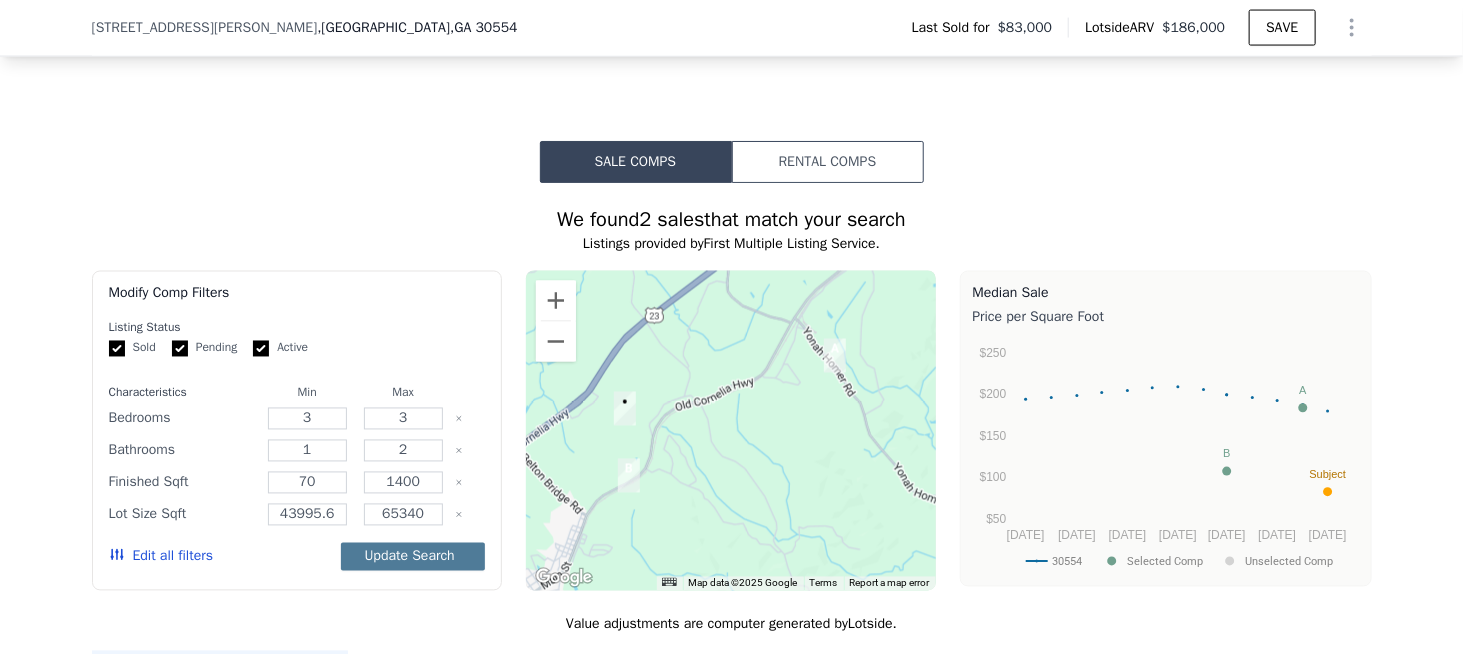 click on "Update Search" at bounding box center (413, 557) 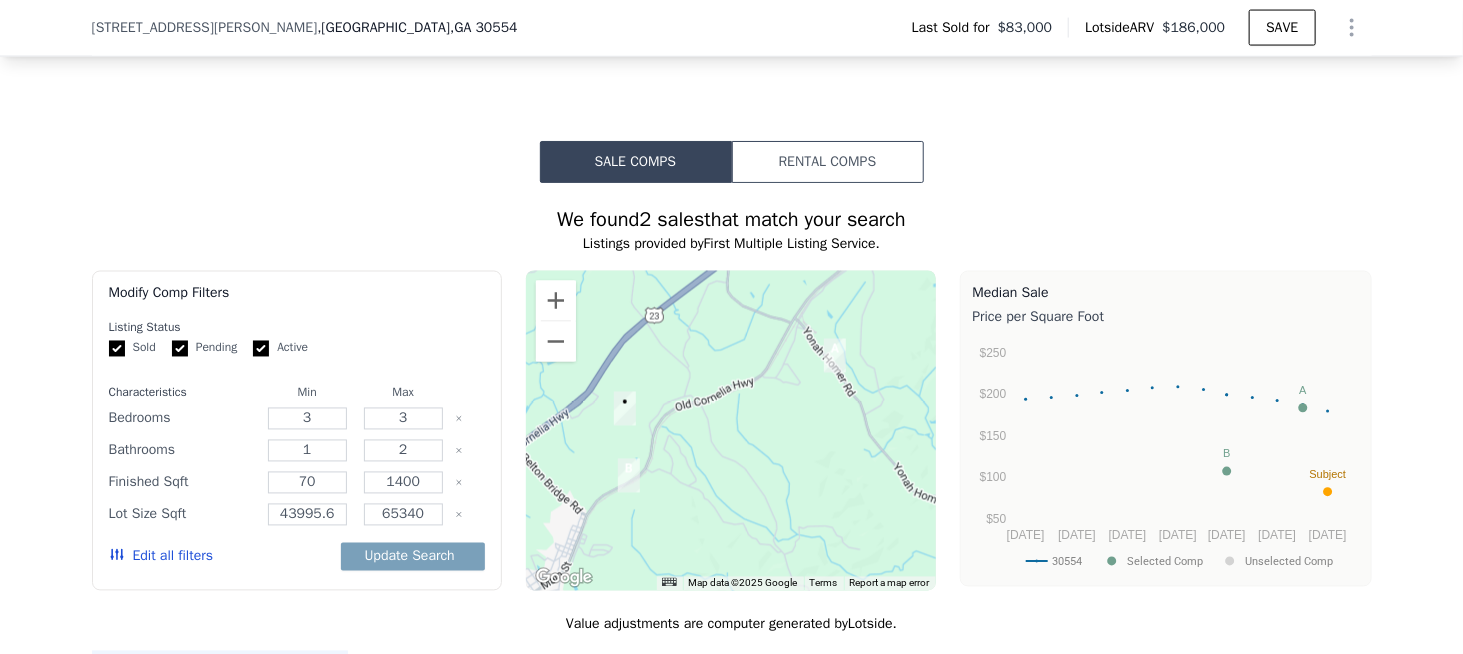 click on "We found  2 sales  that match your search Listings provided by  First Multiple Listing Service .  Filters  Map  Prices Modify Comp Filters Listing Status Sold Pending Active Characteristics   Min Max Bedrooms 3 3 Bathrooms 1 2 Finished Sqft 70 1400 Lot Size Sqft 43995.6 65340 Edit all filters Update Search ← Move left → Move right ↑ Move up ↓ Move down + Zoom in - Zoom out Home Jump left by 75% End Jump right by 75% Page Up Jump up by 75% Page Down Jump down by 75% A B • Map Data Map data ©2025 Google Map data ©2025 Google 1 km  Click to toggle between metric and imperial units Terms Report a map error Median Sale Price per Square Foot 30554 Selected Comp Unselected Comp [DATE] Sep [DATE] Jan [DATE] May [DATE] $50 $100 $150 $200 $250 B A Subject Month 30554 Selected Comp Unselected Comp [DATE] 193.742 [DATE] 195.73 [DATE] 198.118 [DATE] 201.8 [DATE] 204.077 [DATE] 207.521 [DATE] 208.589 [DATE] 205.299 [DATE] 198.978 [DATE] 198.978 107.143" at bounding box center [731, 742] 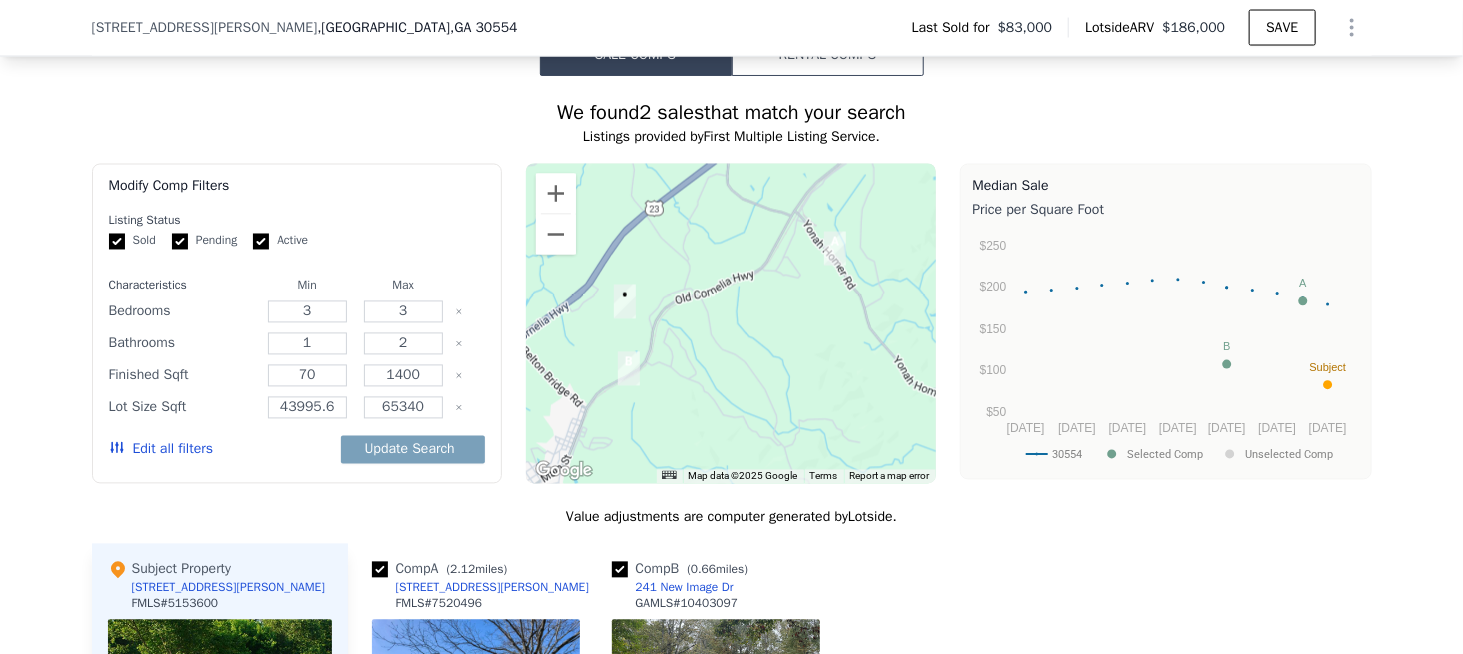 scroll, scrollTop: 1692, scrollLeft: 0, axis: vertical 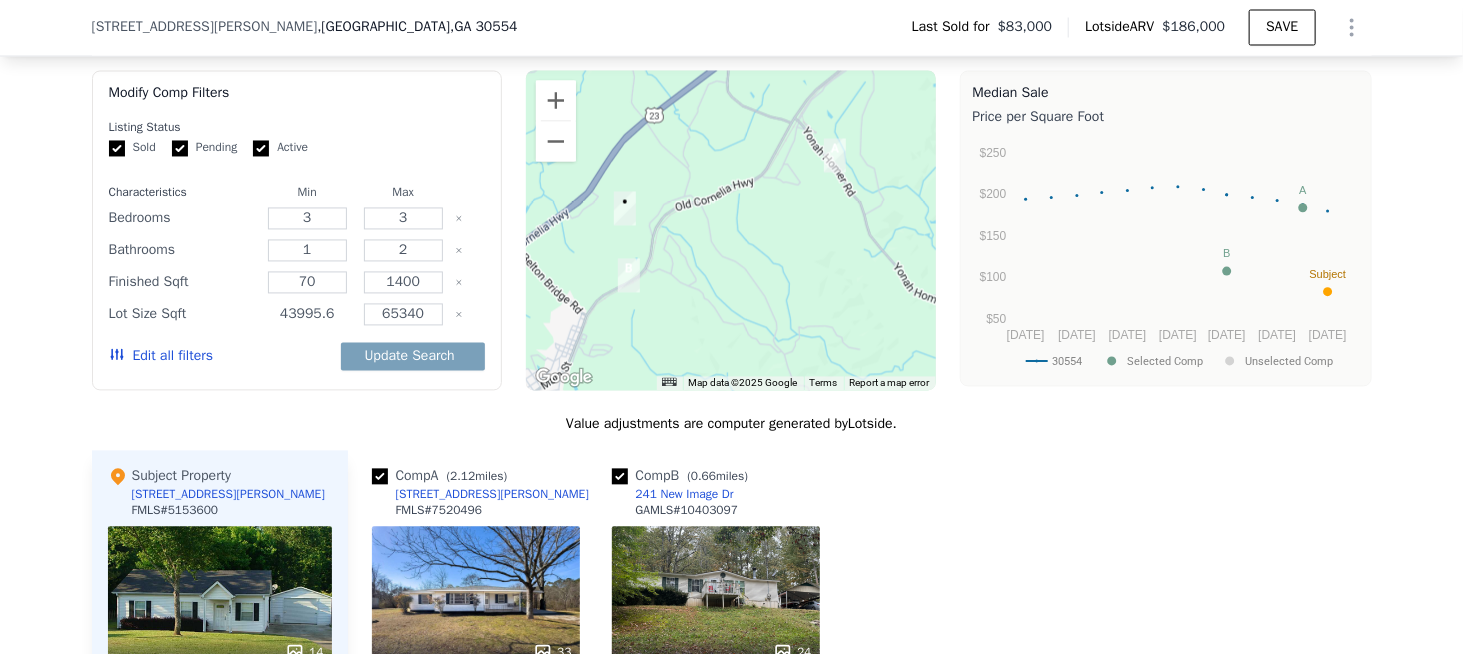 drag, startPoint x: 328, startPoint y: 321, endPoint x: 209, endPoint y: 341, distance: 120.66897 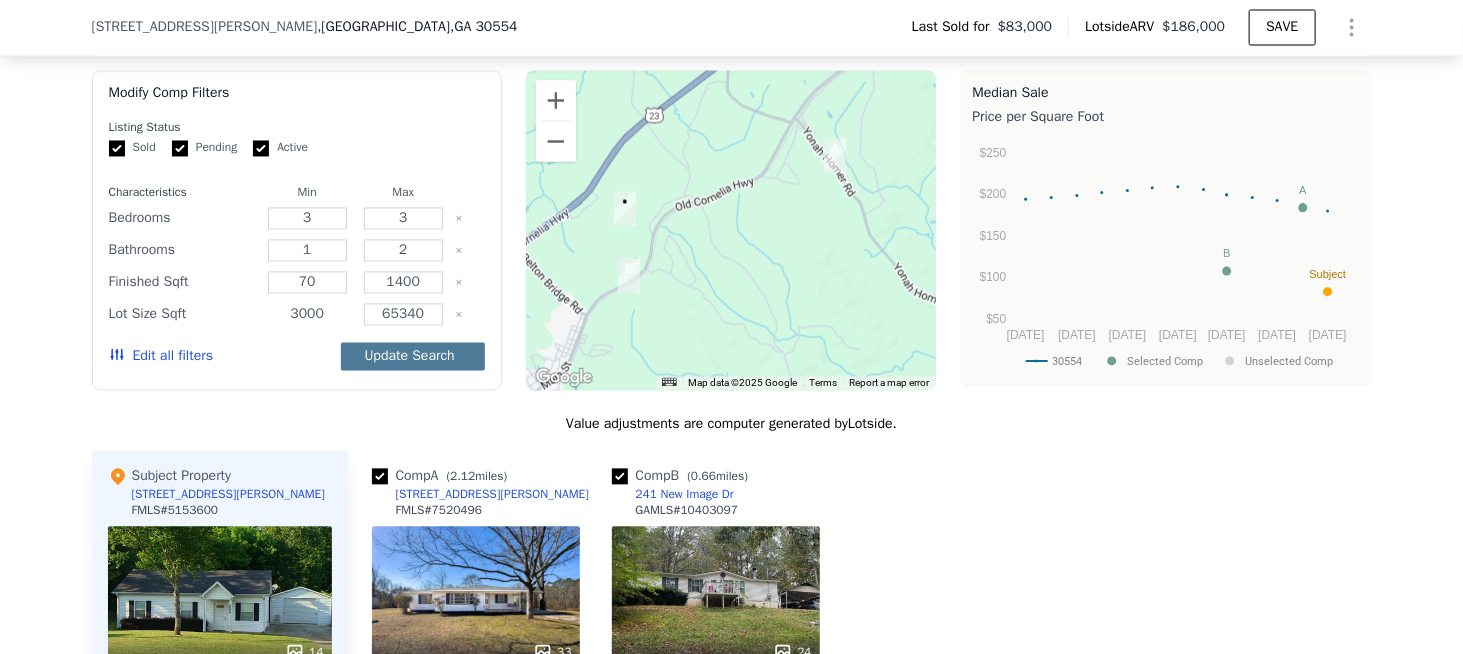 type on "3000" 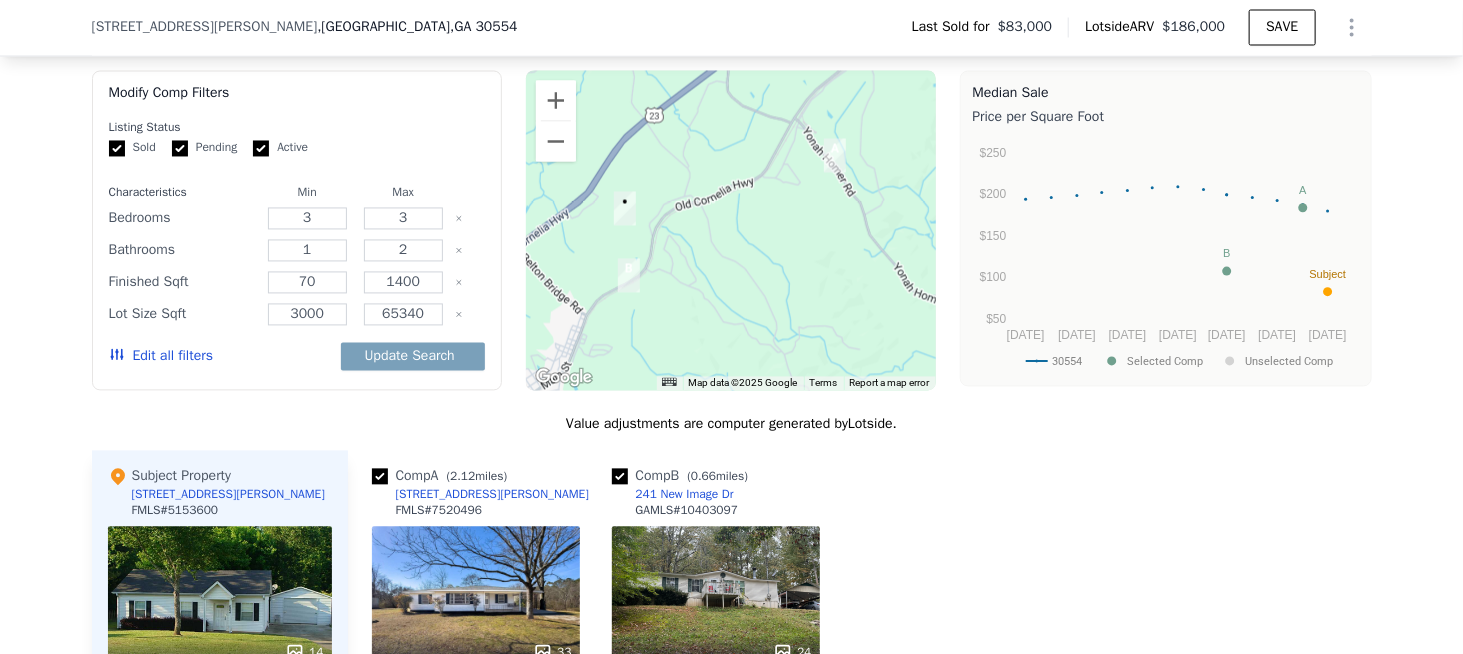 drag, startPoint x: 401, startPoint y: 365, endPoint x: 349, endPoint y: 405, distance: 65.60488 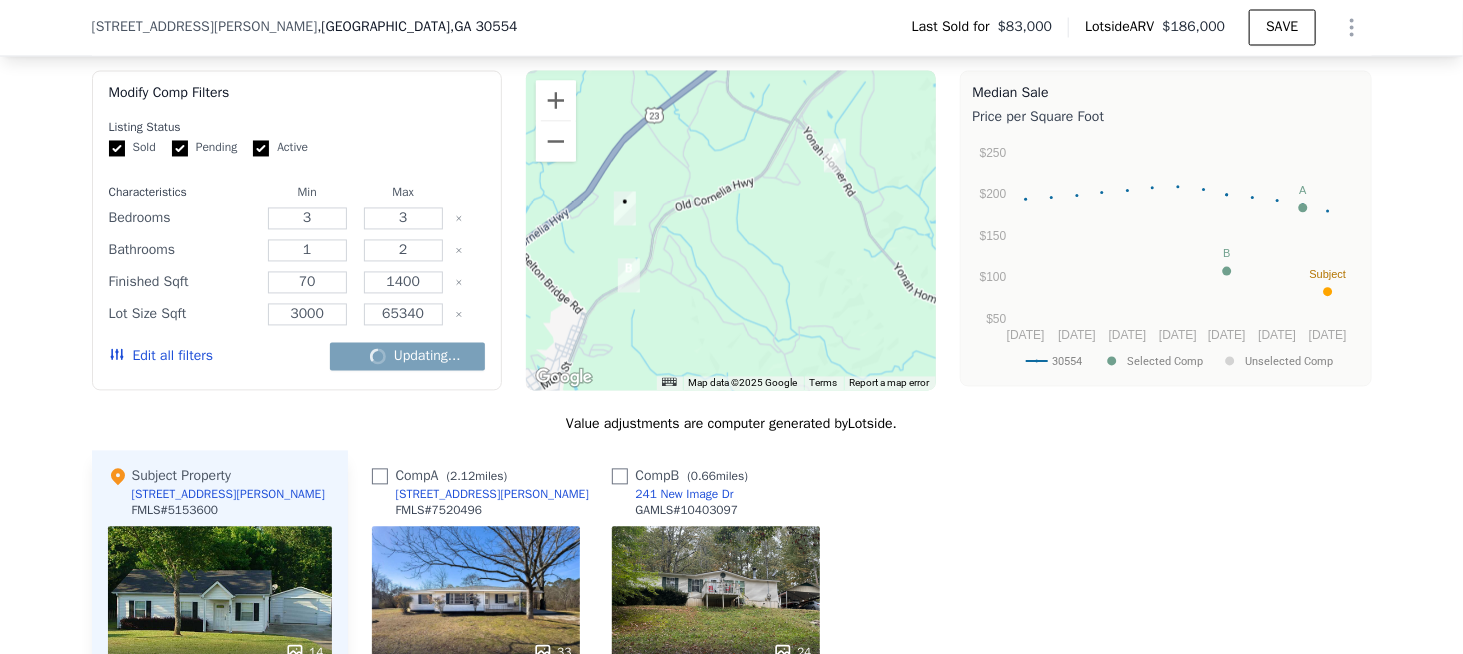 checkbox on "false" 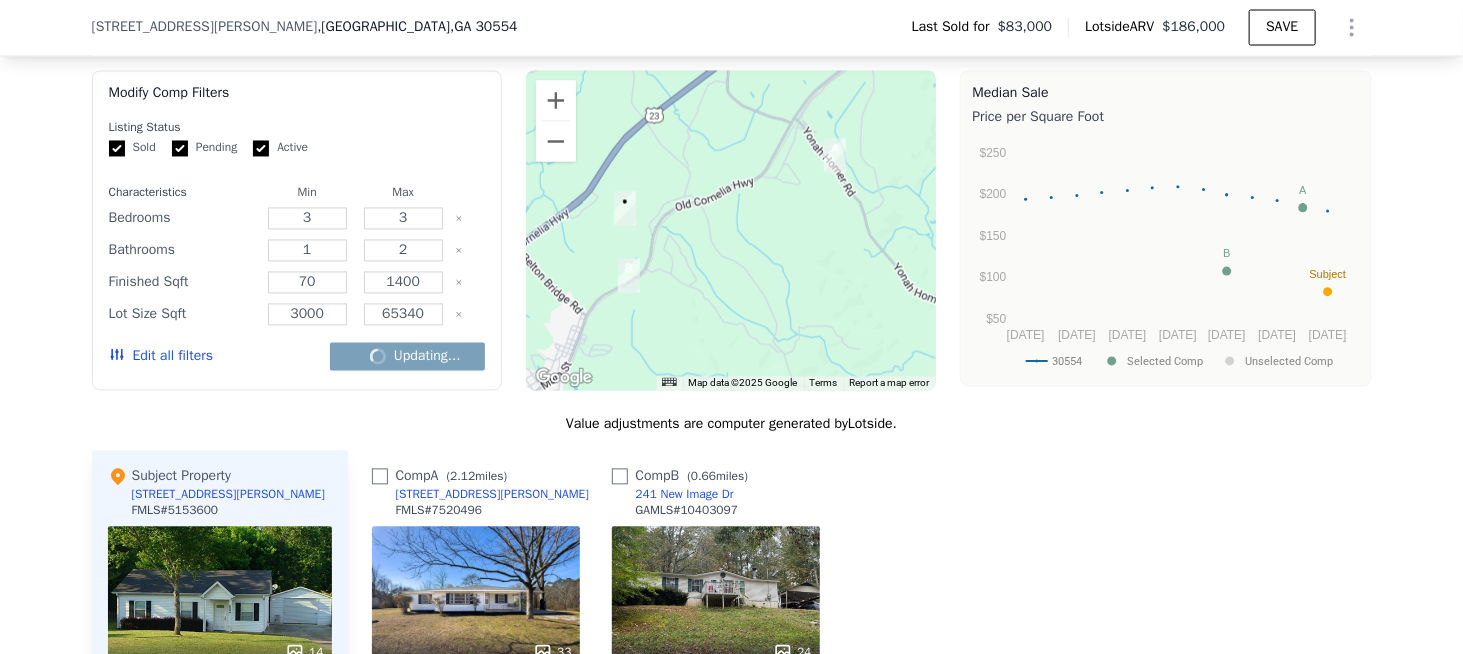 checkbox on "false" 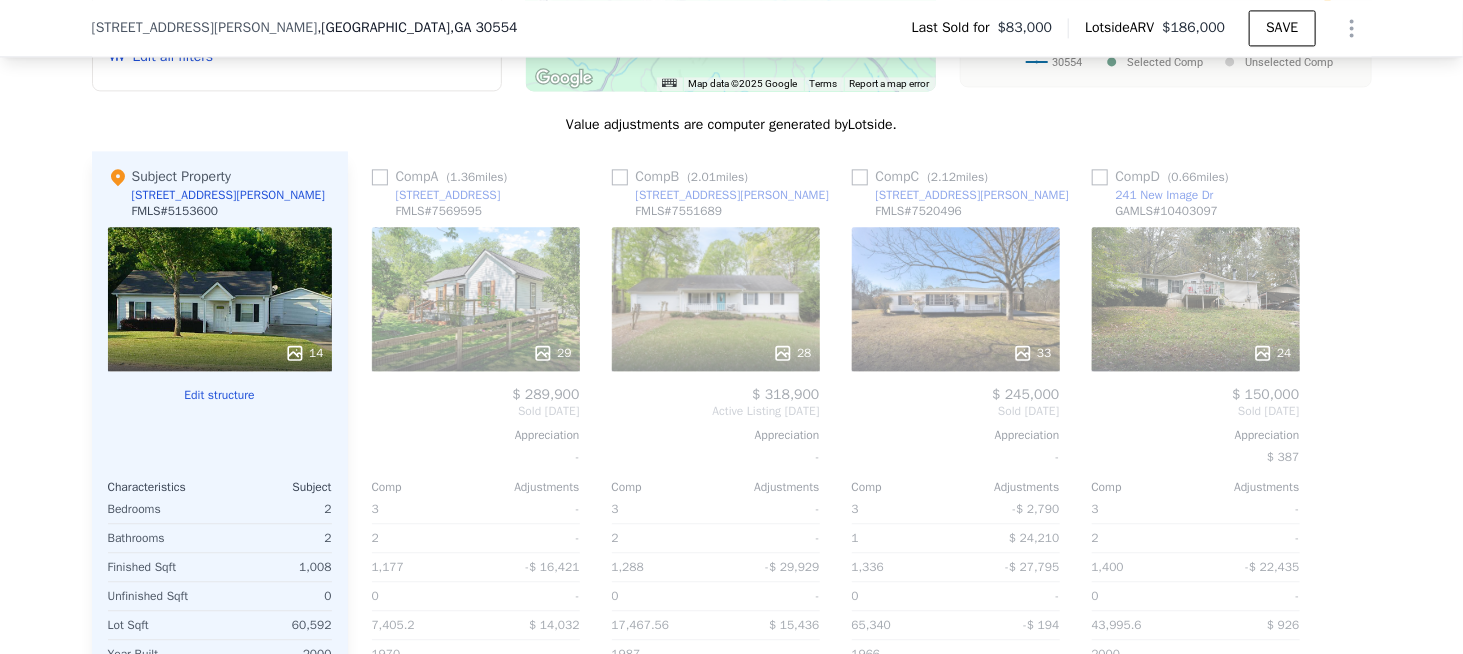 scroll, scrollTop: 1892, scrollLeft: 0, axis: vertical 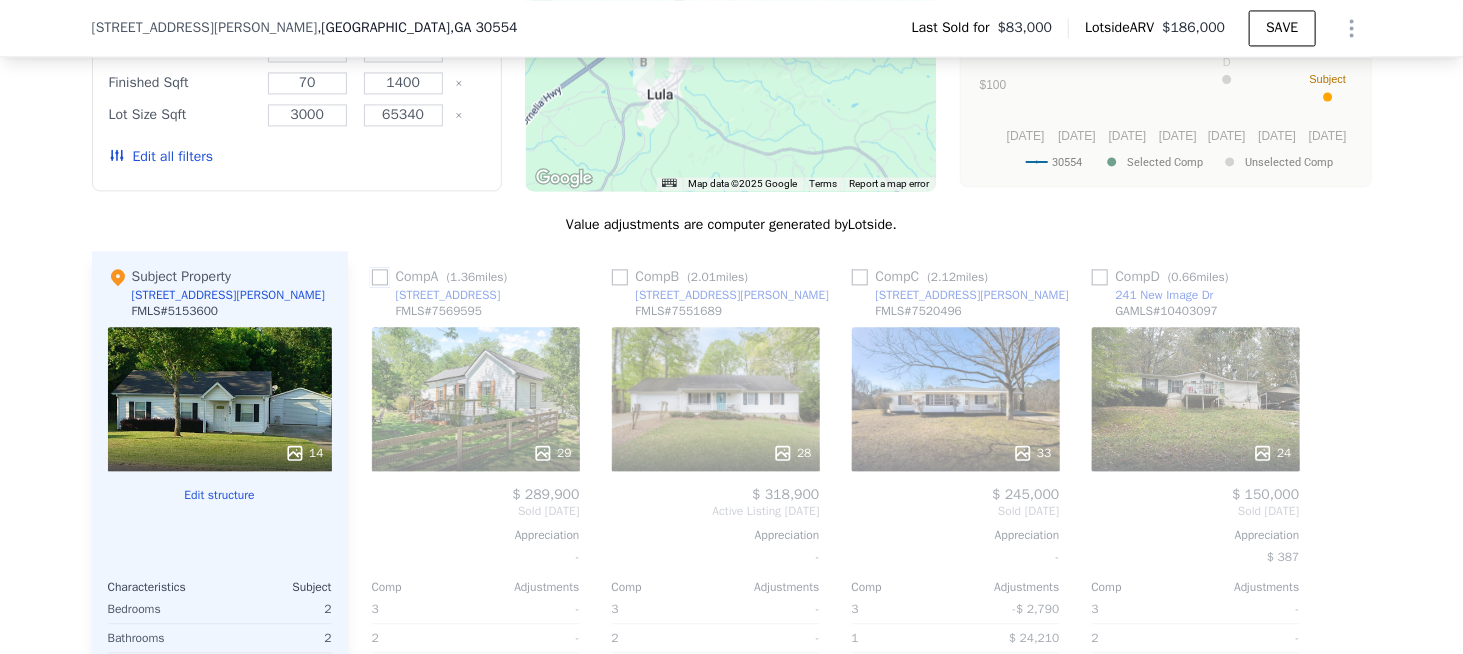 click at bounding box center (380, 277) 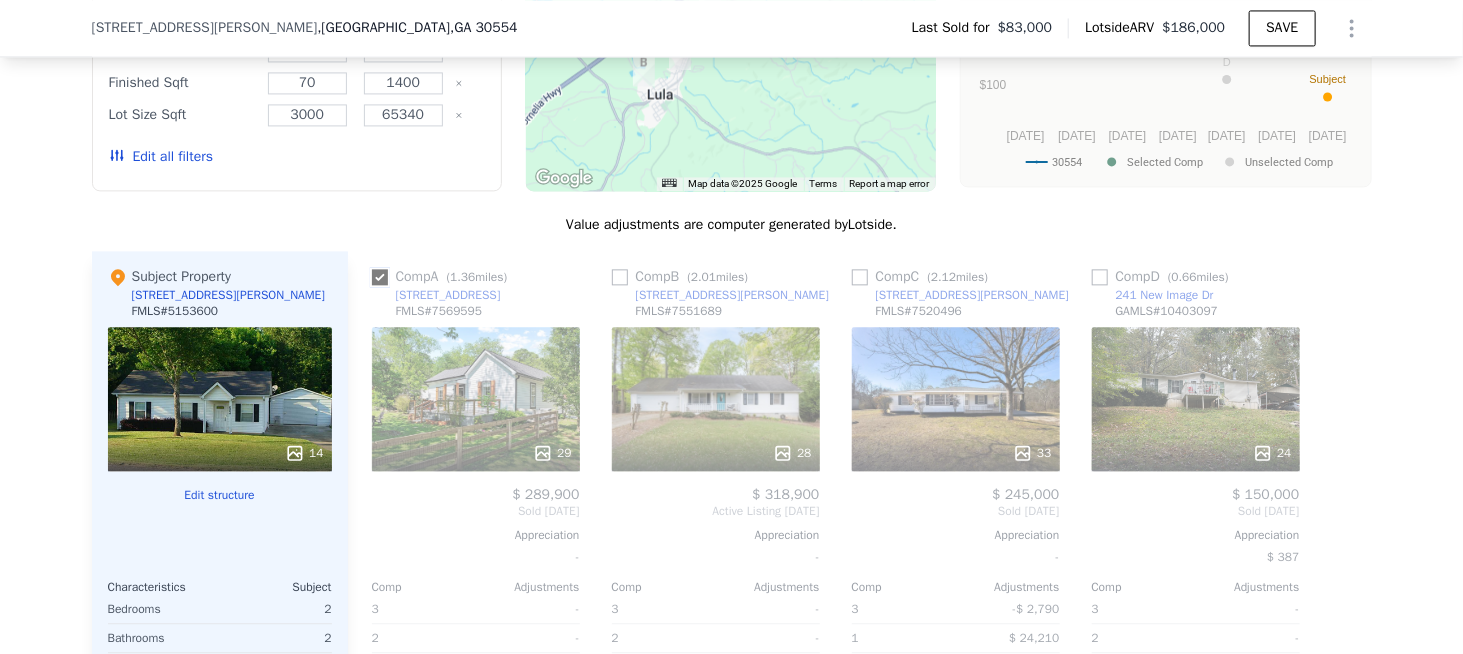 checkbox on "true" 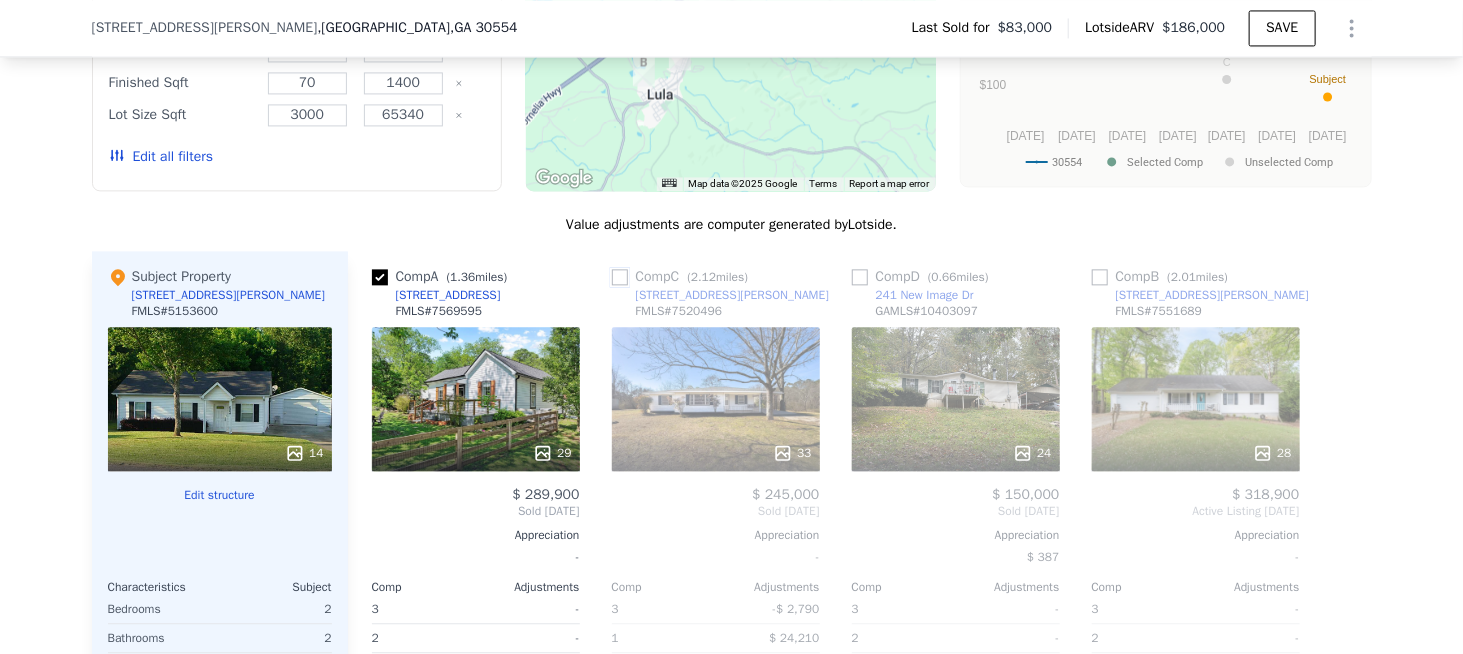 click at bounding box center (620, 277) 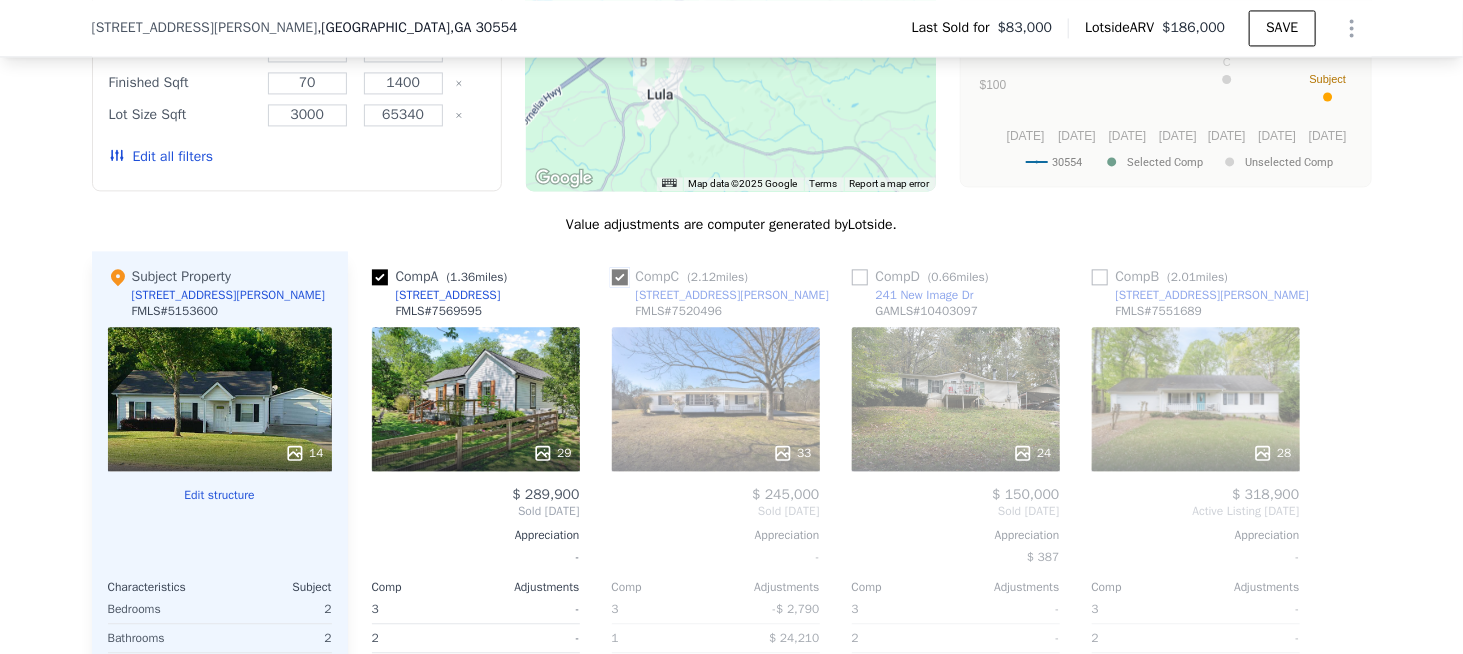 checkbox on "true" 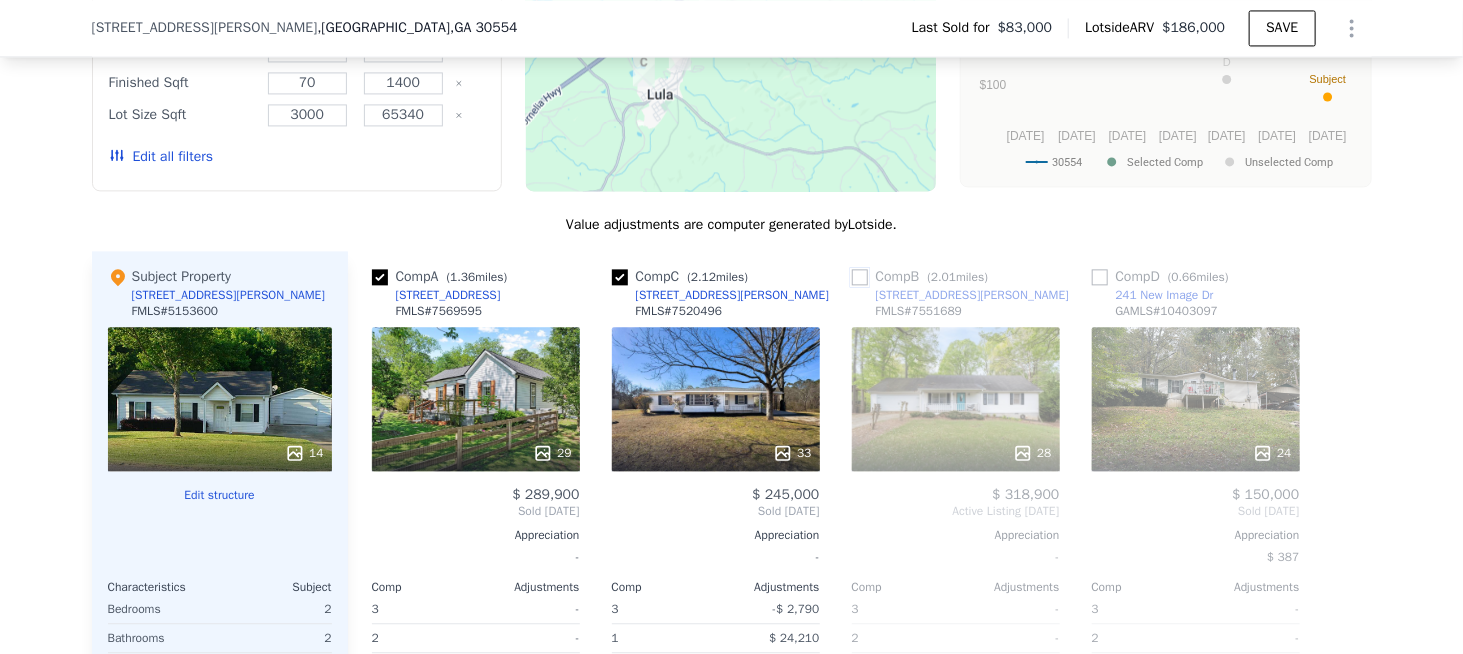 click at bounding box center [860, 277] 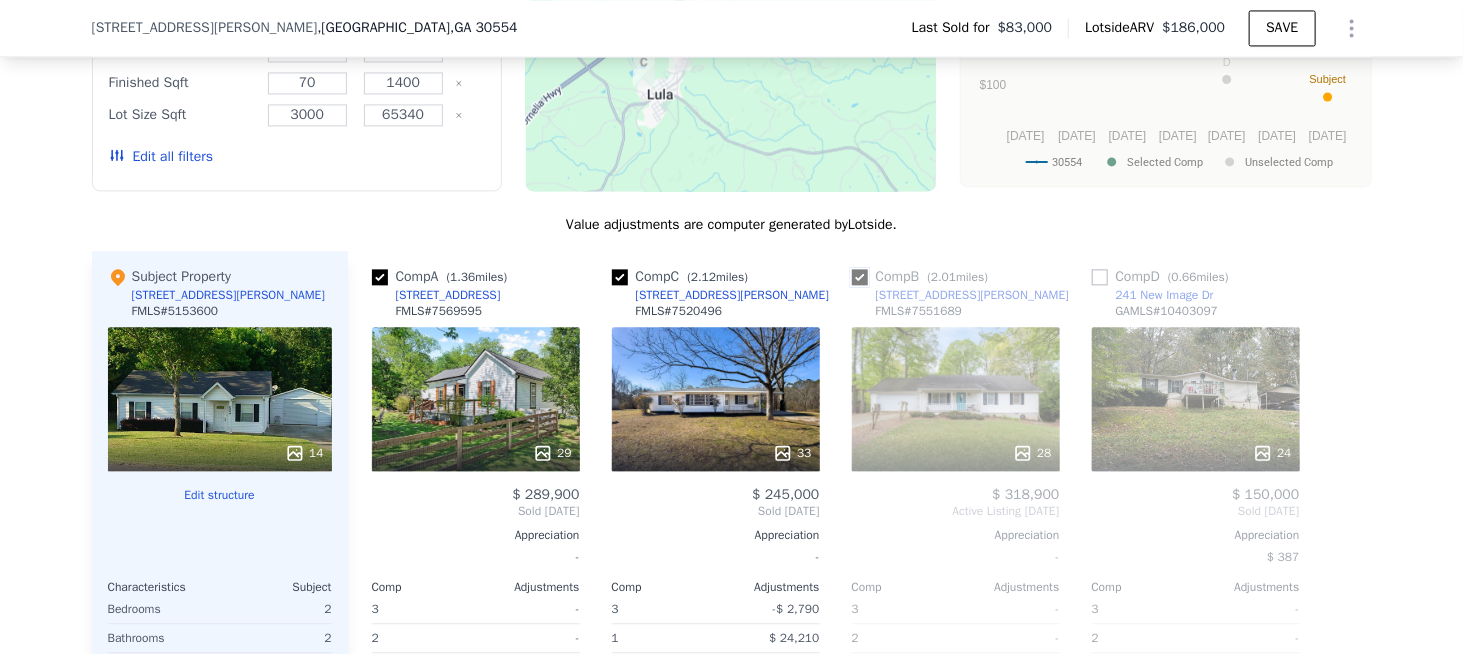 checkbox on "true" 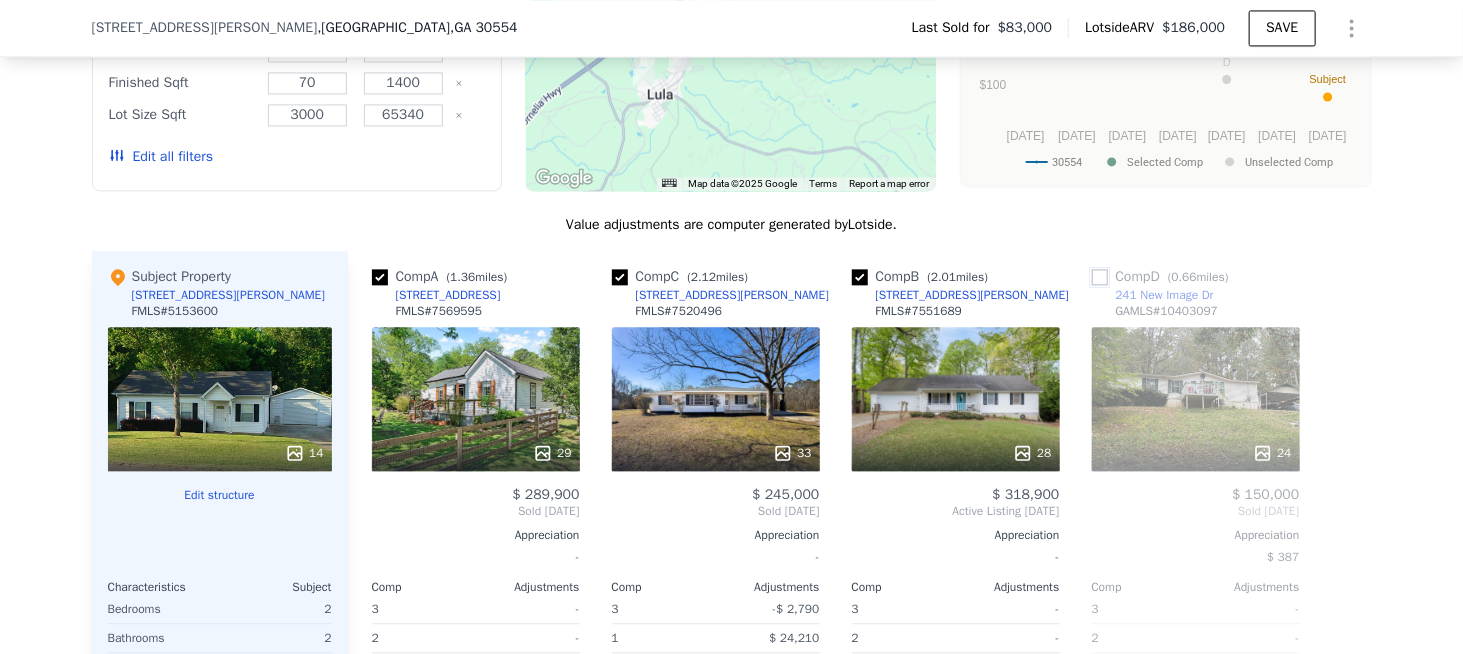 click at bounding box center [1100, 277] 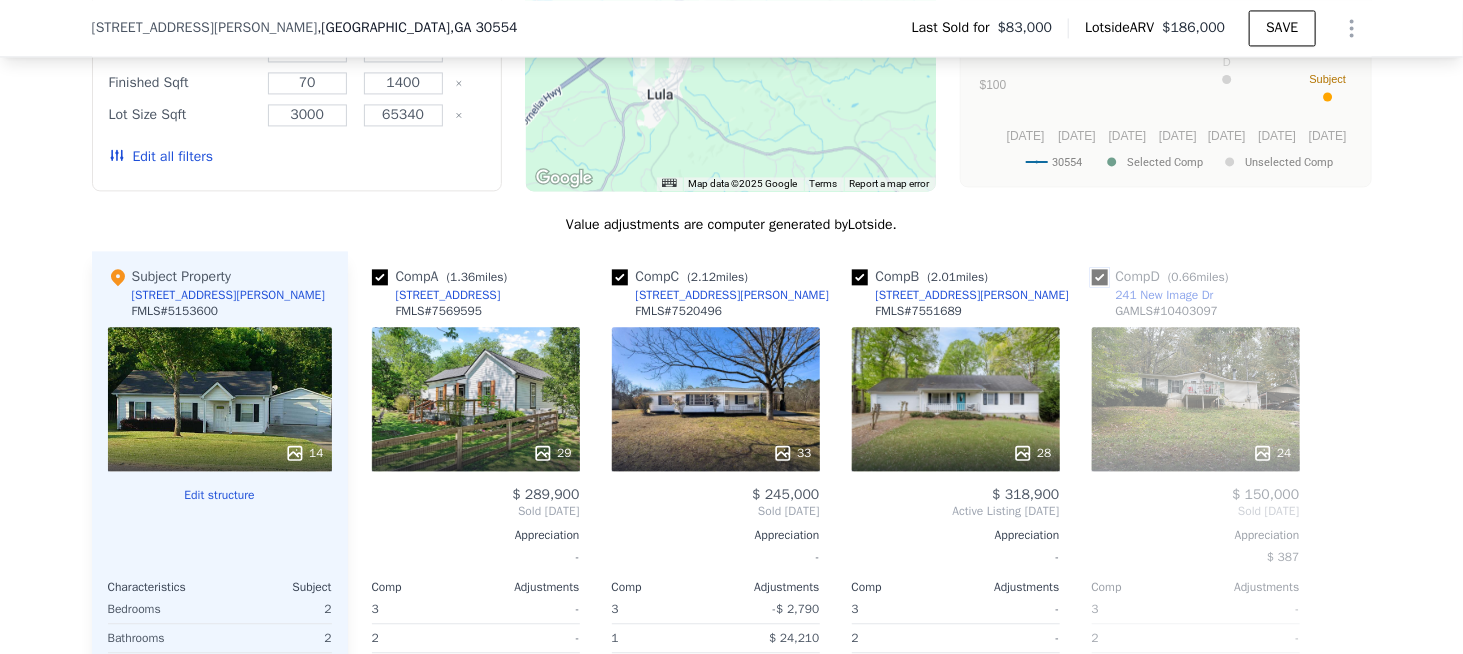 checkbox on "true" 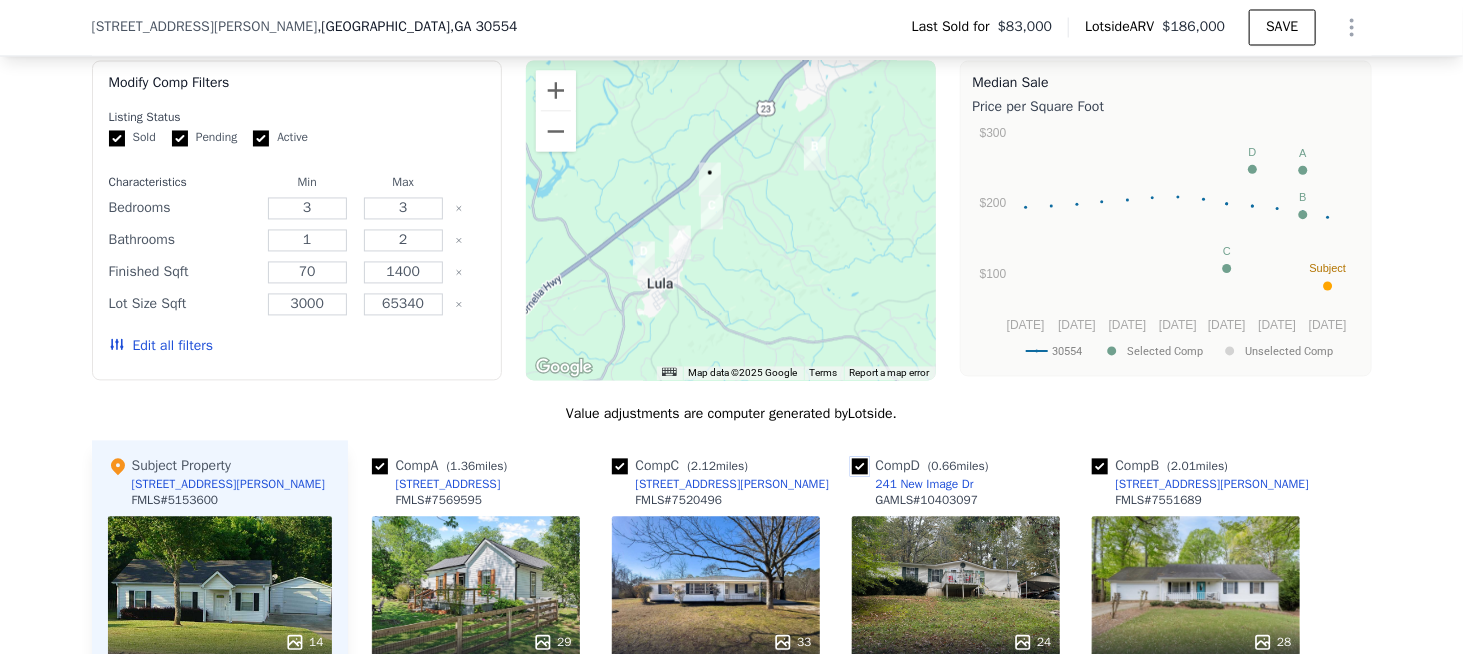 scroll, scrollTop: 1692, scrollLeft: 0, axis: vertical 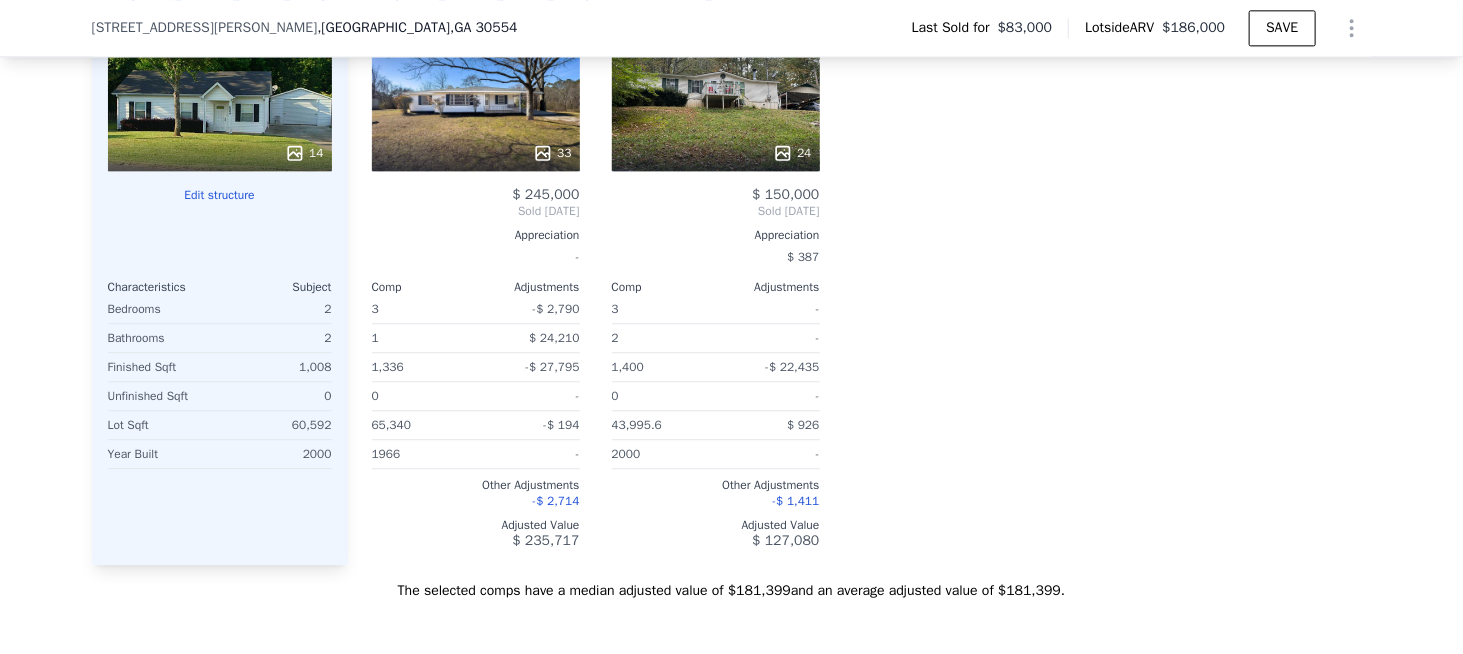 type on "1336" 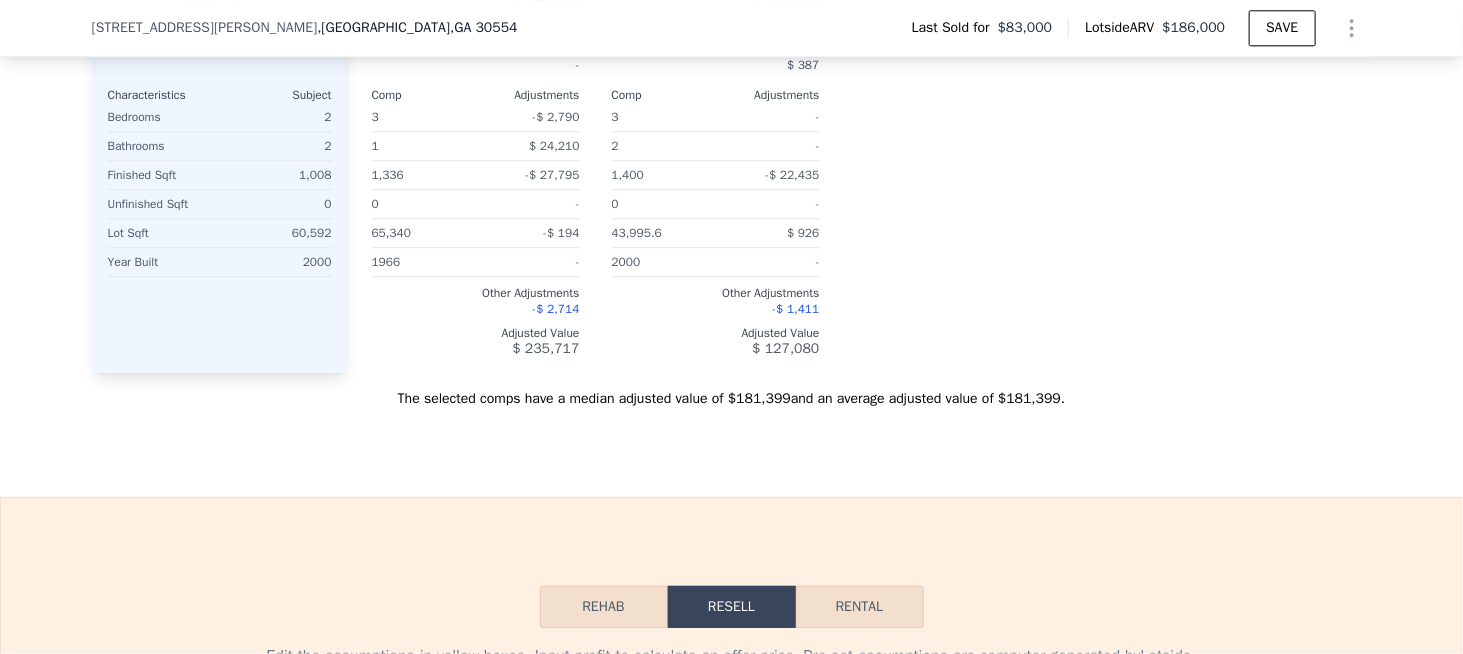 scroll, scrollTop: 2392, scrollLeft: 0, axis: vertical 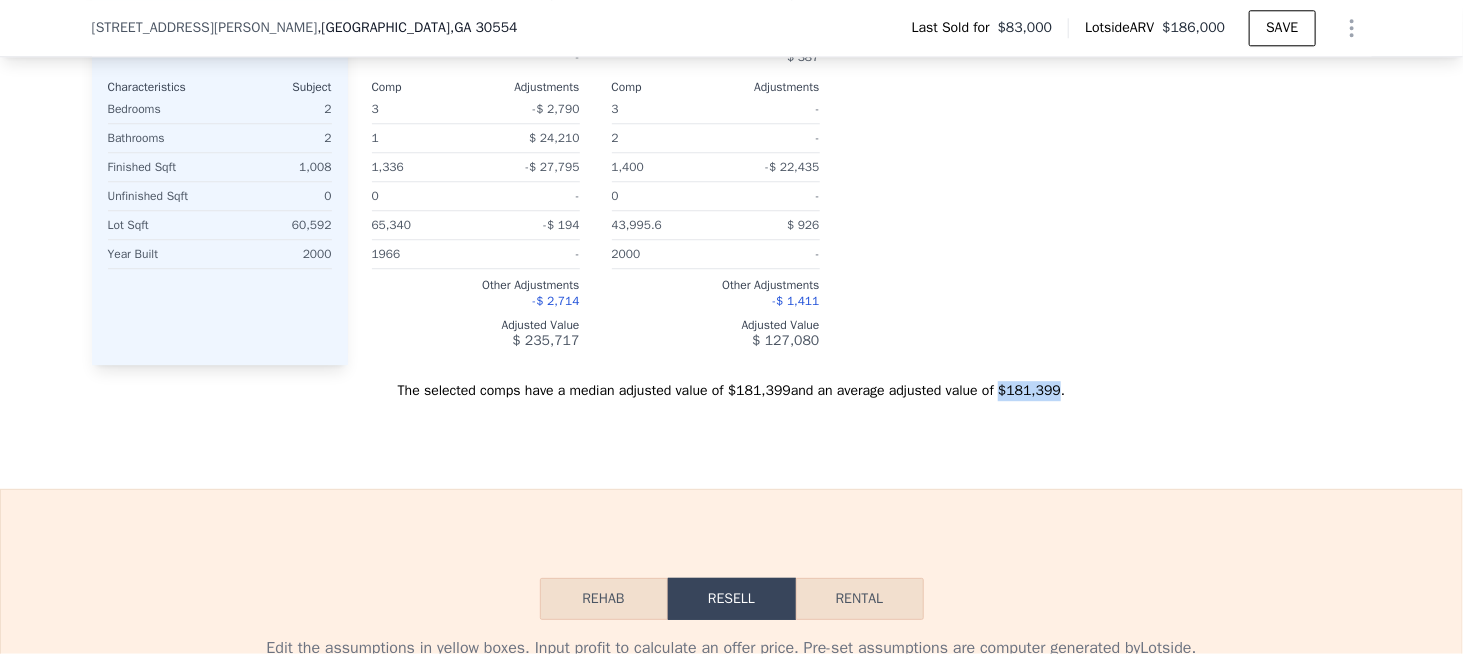 drag, startPoint x: 981, startPoint y: 401, endPoint x: 1029, endPoint y: 398, distance: 48.09366 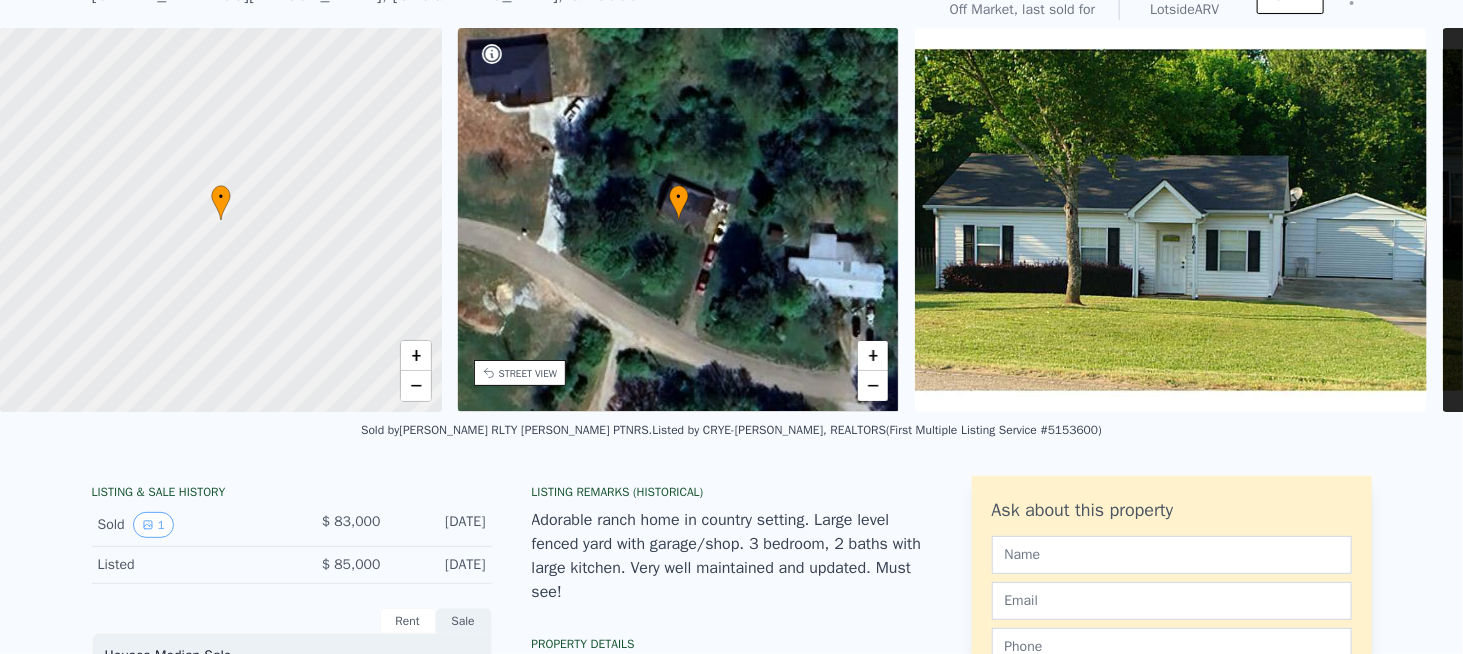 scroll, scrollTop: 7, scrollLeft: 0, axis: vertical 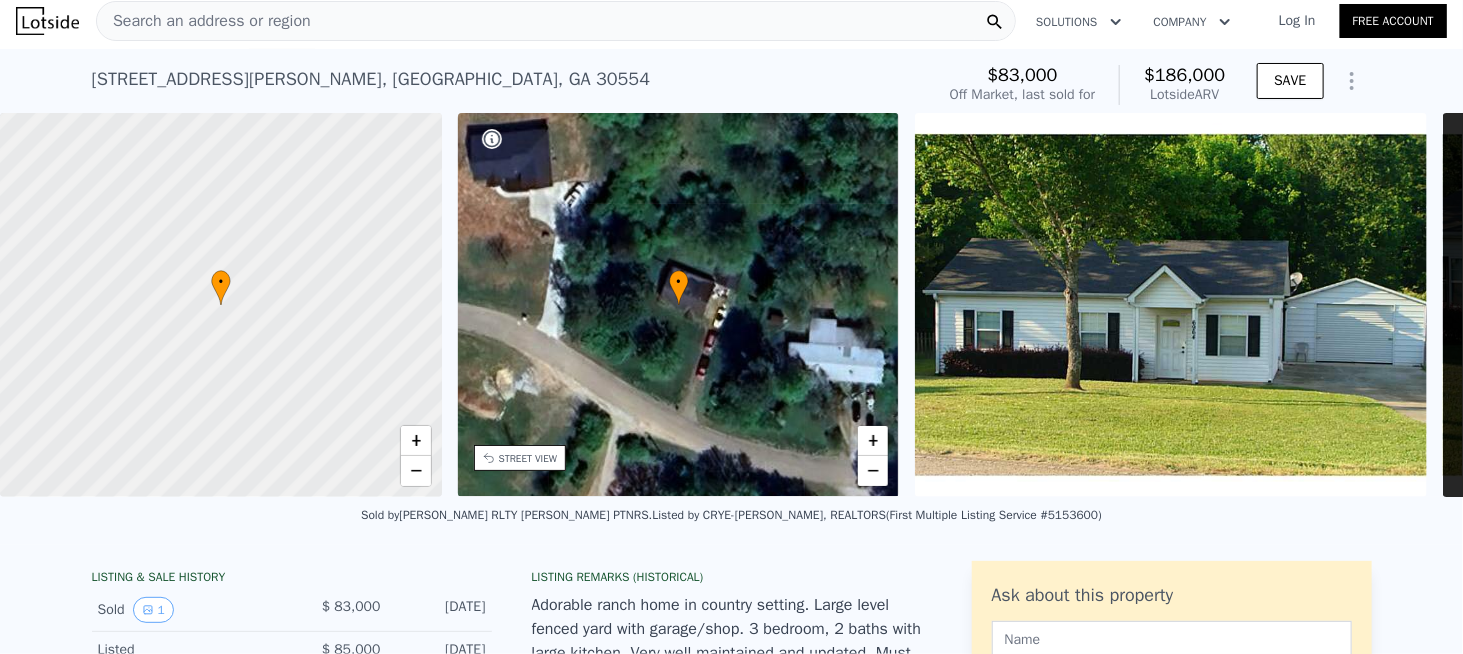 click on "Search an address or region" at bounding box center (204, 21) 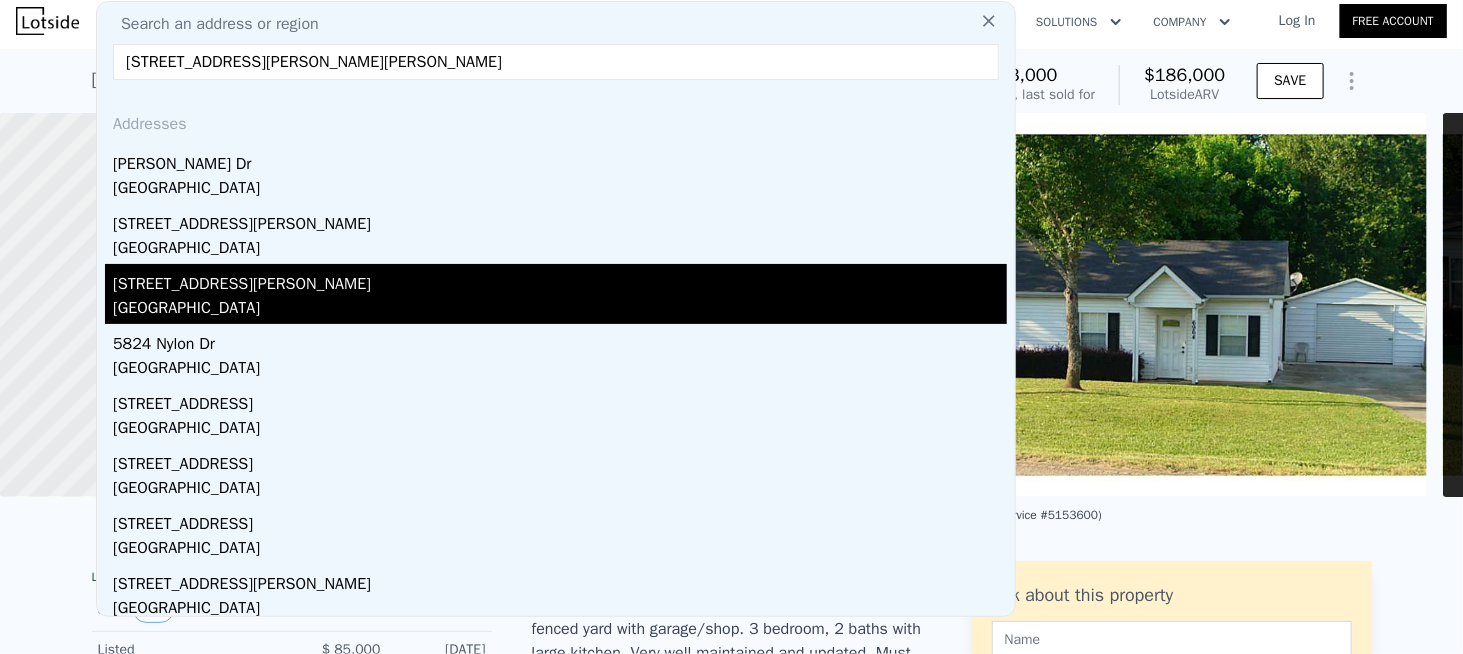 type on "[STREET_ADDRESS][PERSON_NAME][PERSON_NAME]" 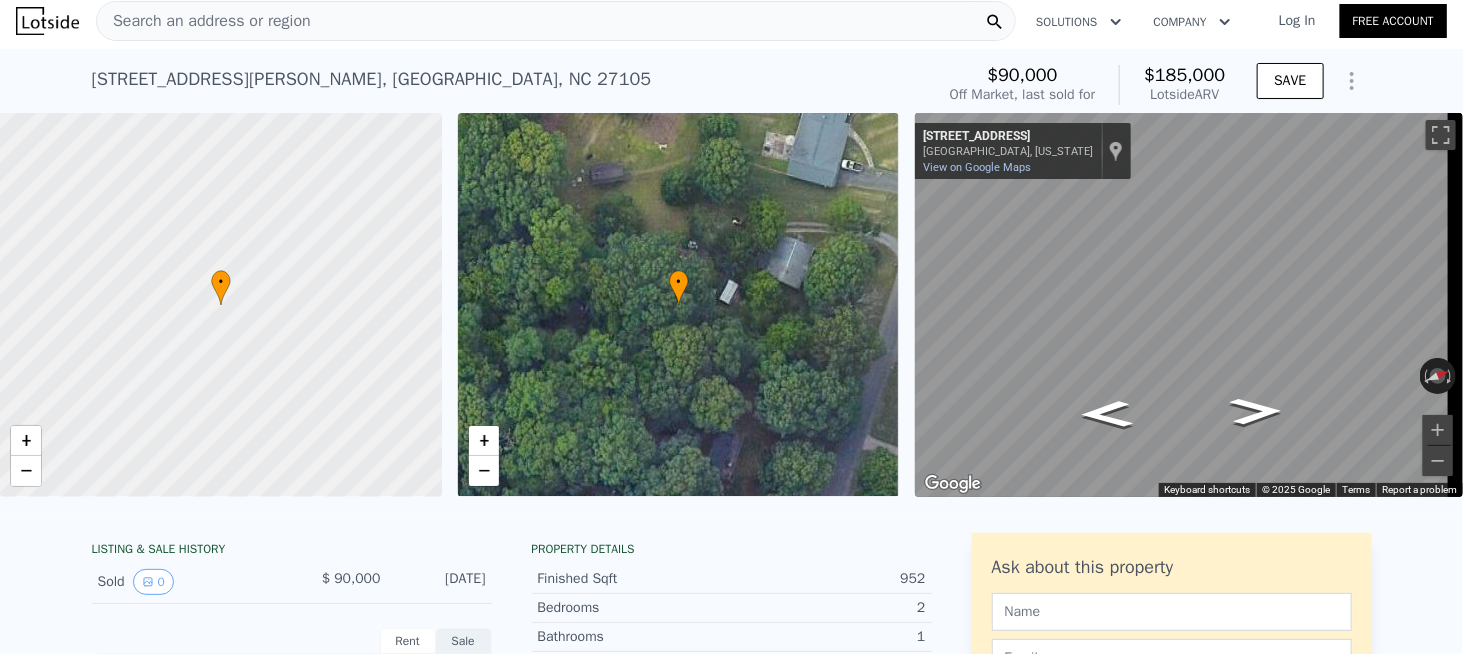 click on "Search an address or region" at bounding box center [204, 21] 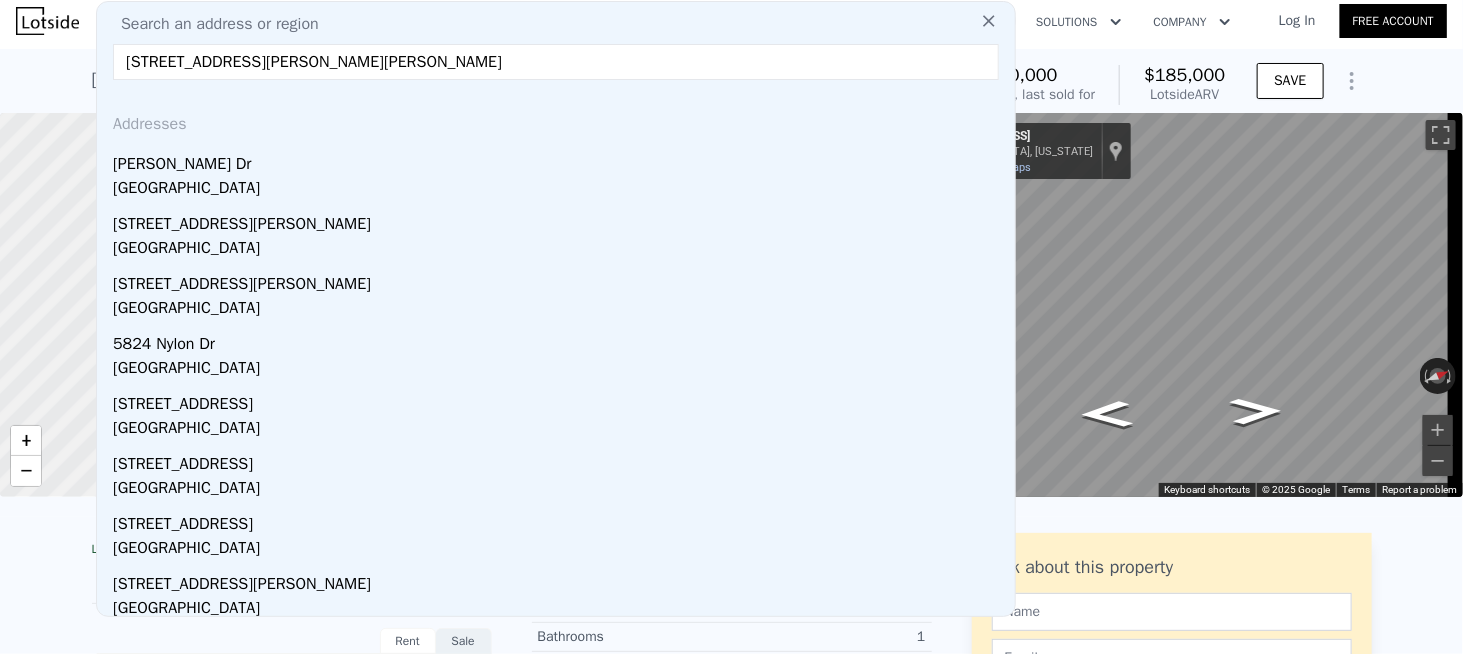 drag, startPoint x: 264, startPoint y: 63, endPoint x: 674, endPoint y: 37, distance: 410.82358 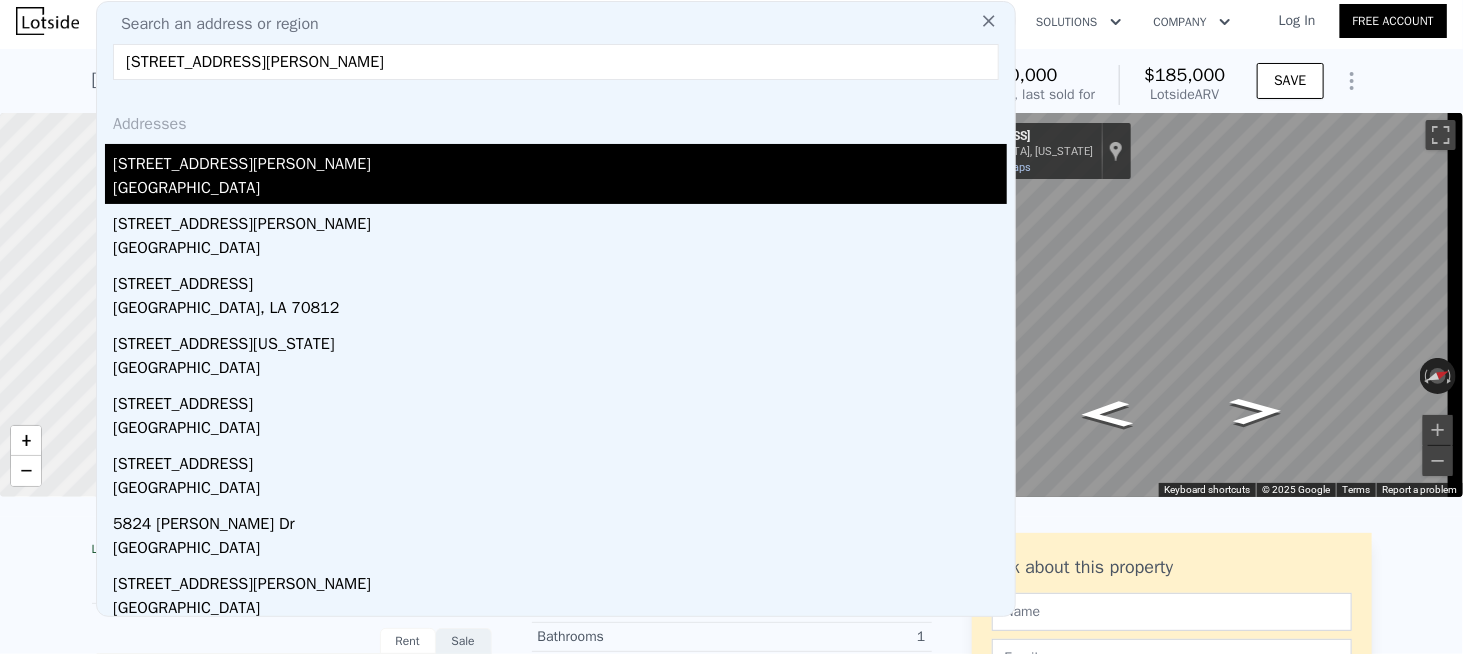 type on "[STREET_ADDRESS][PERSON_NAME]" 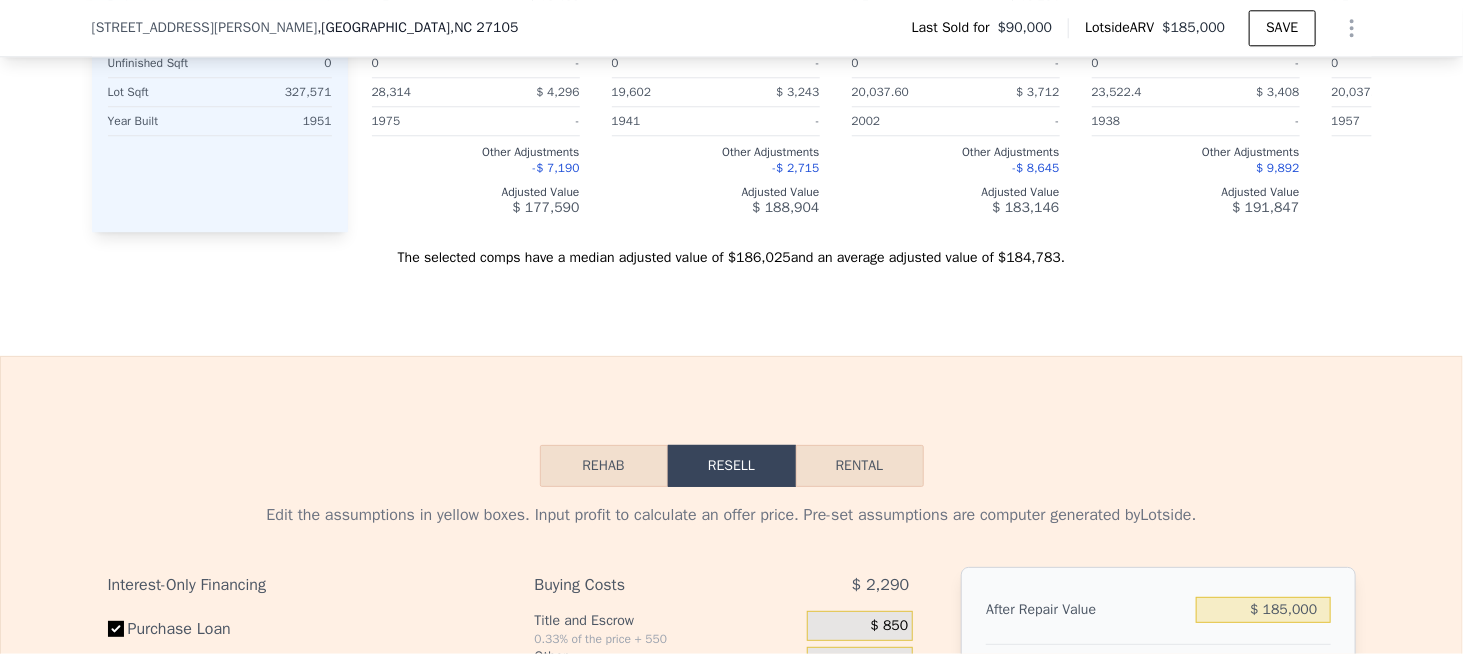 scroll, scrollTop: 2400, scrollLeft: 0, axis: vertical 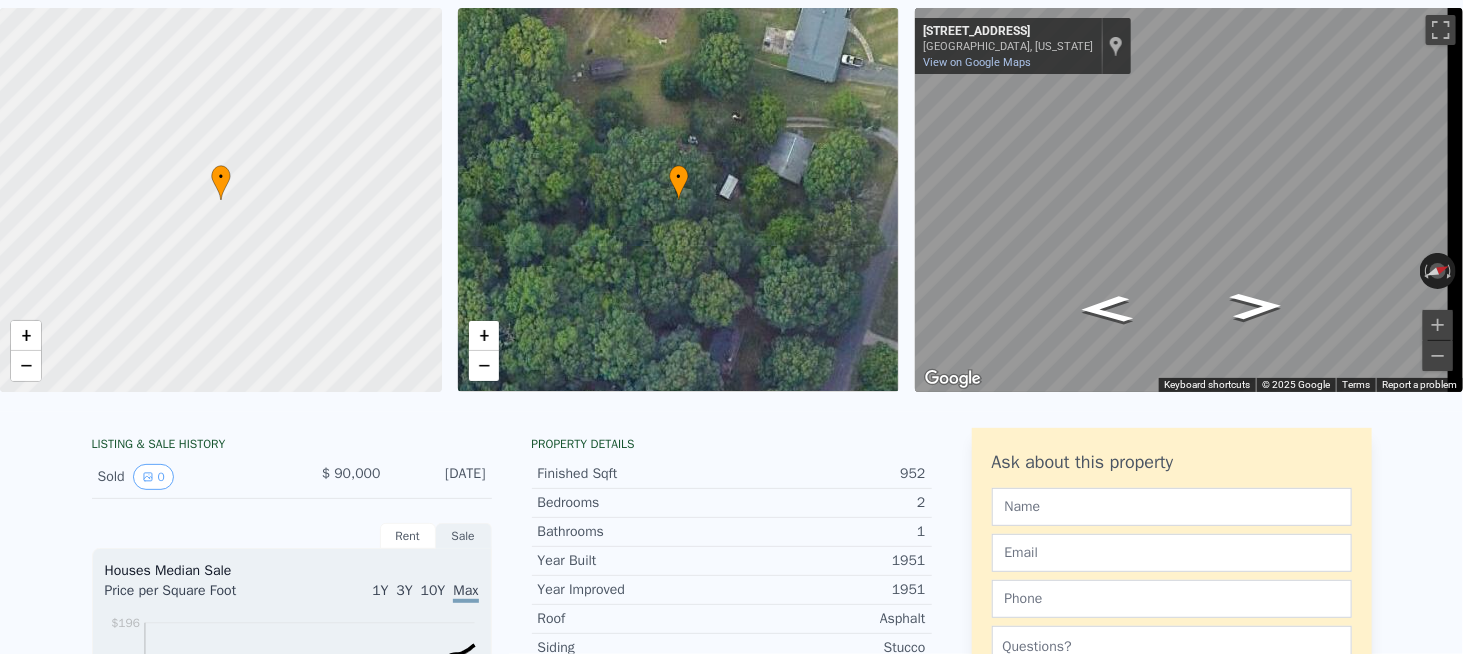 click on "Search an address or region" at bounding box center (556, -84) 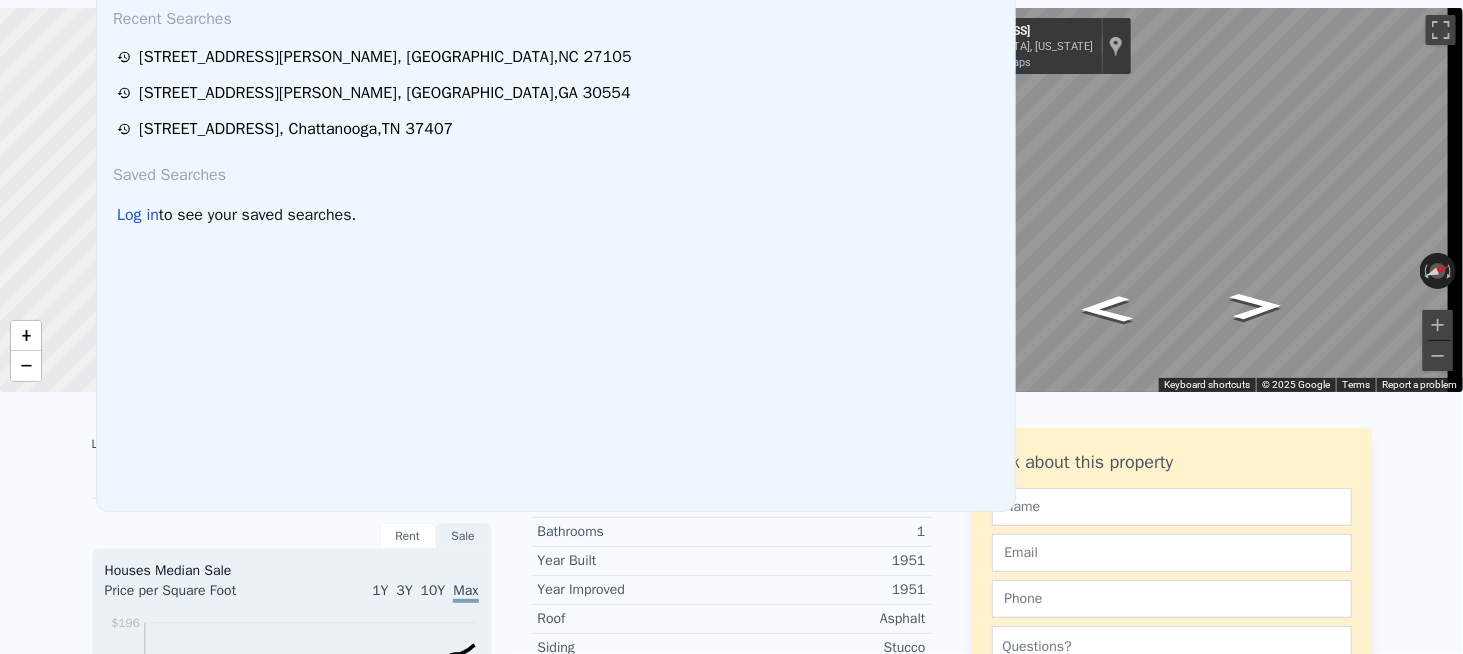scroll, scrollTop: 7, scrollLeft: 0, axis: vertical 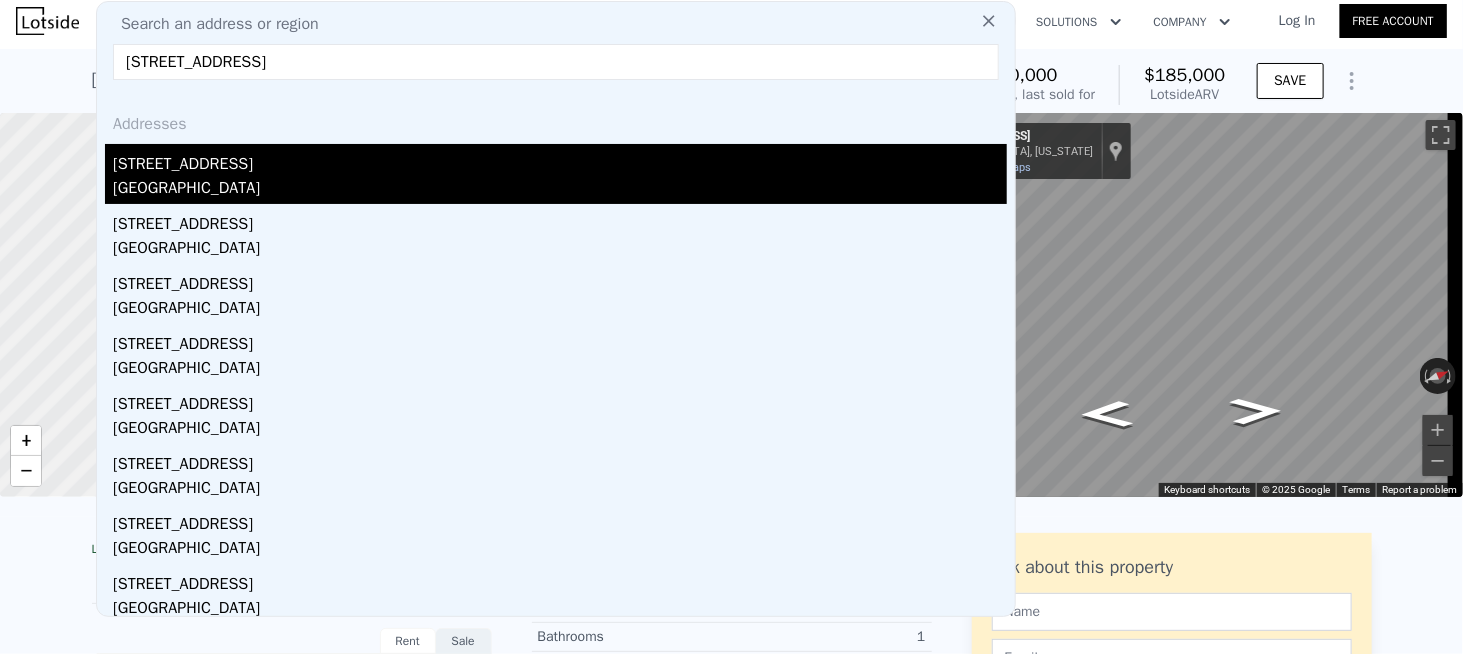type on "[STREET_ADDRESS]" 